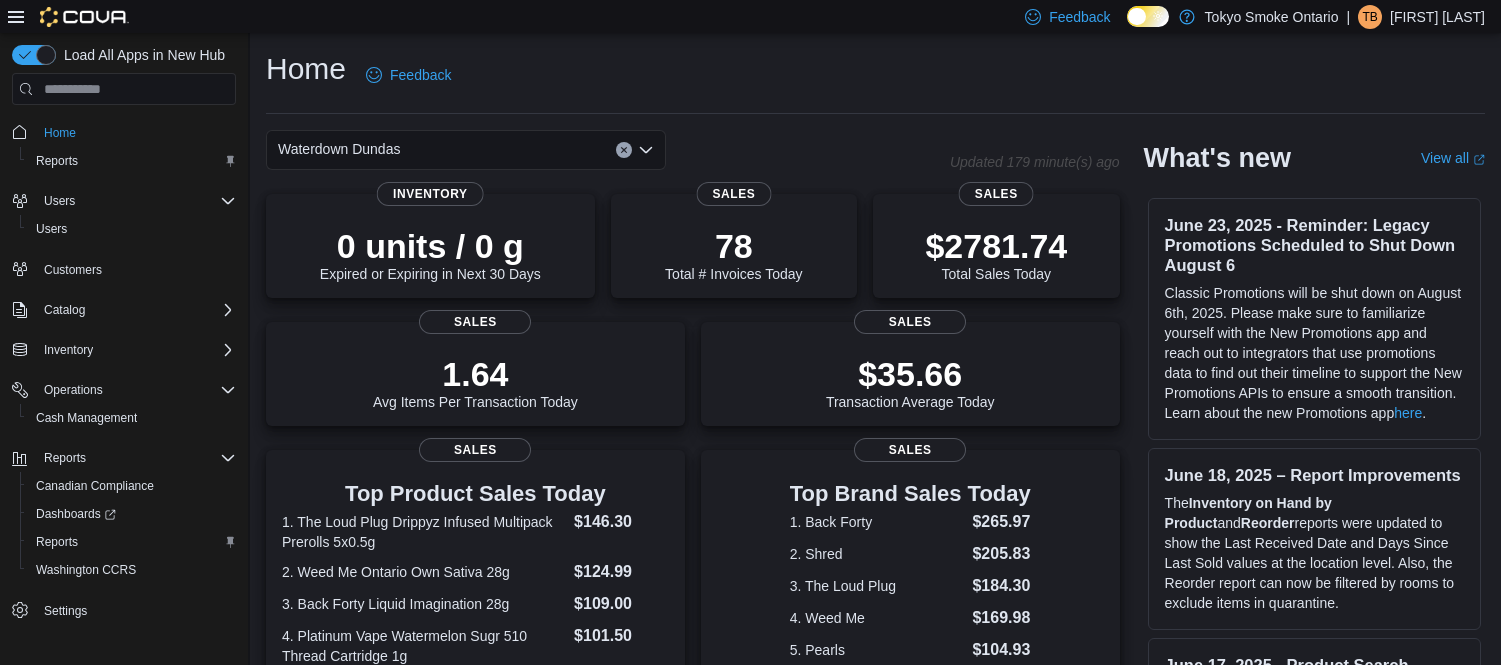 scroll, scrollTop: 493, scrollLeft: 0, axis: vertical 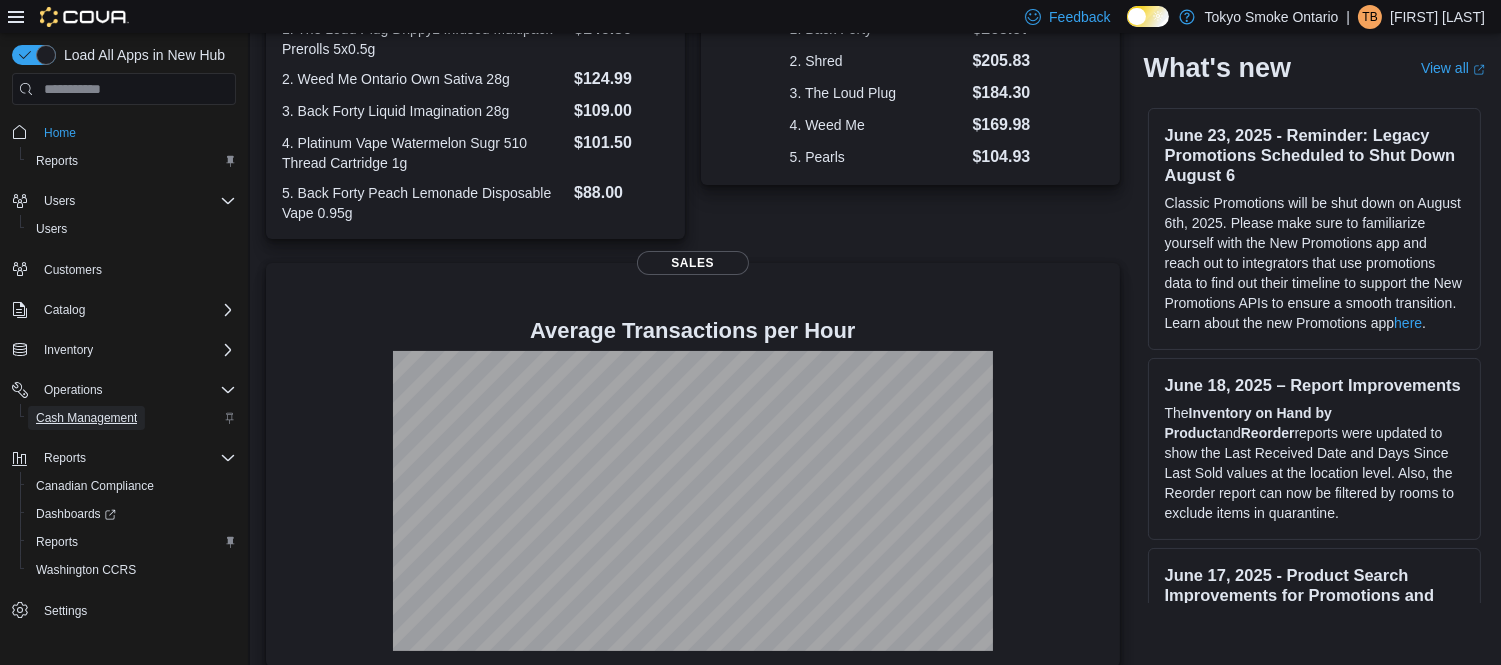 click on "Cash Management" at bounding box center [86, 418] 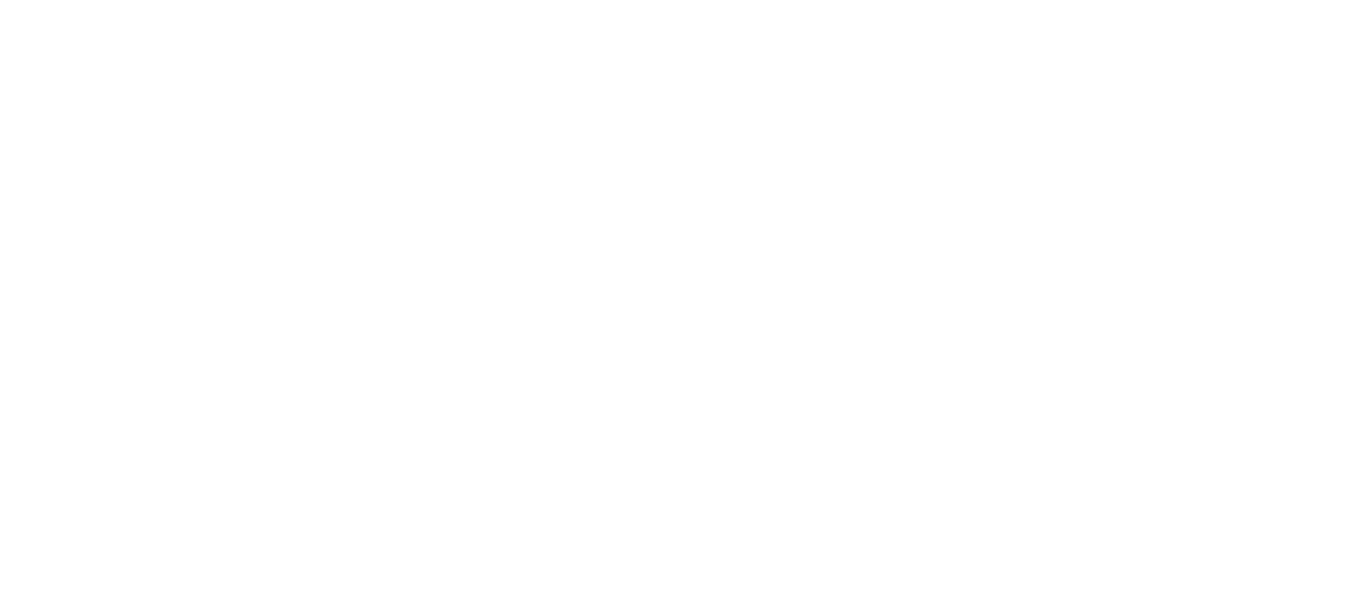 scroll, scrollTop: 0, scrollLeft: 0, axis: both 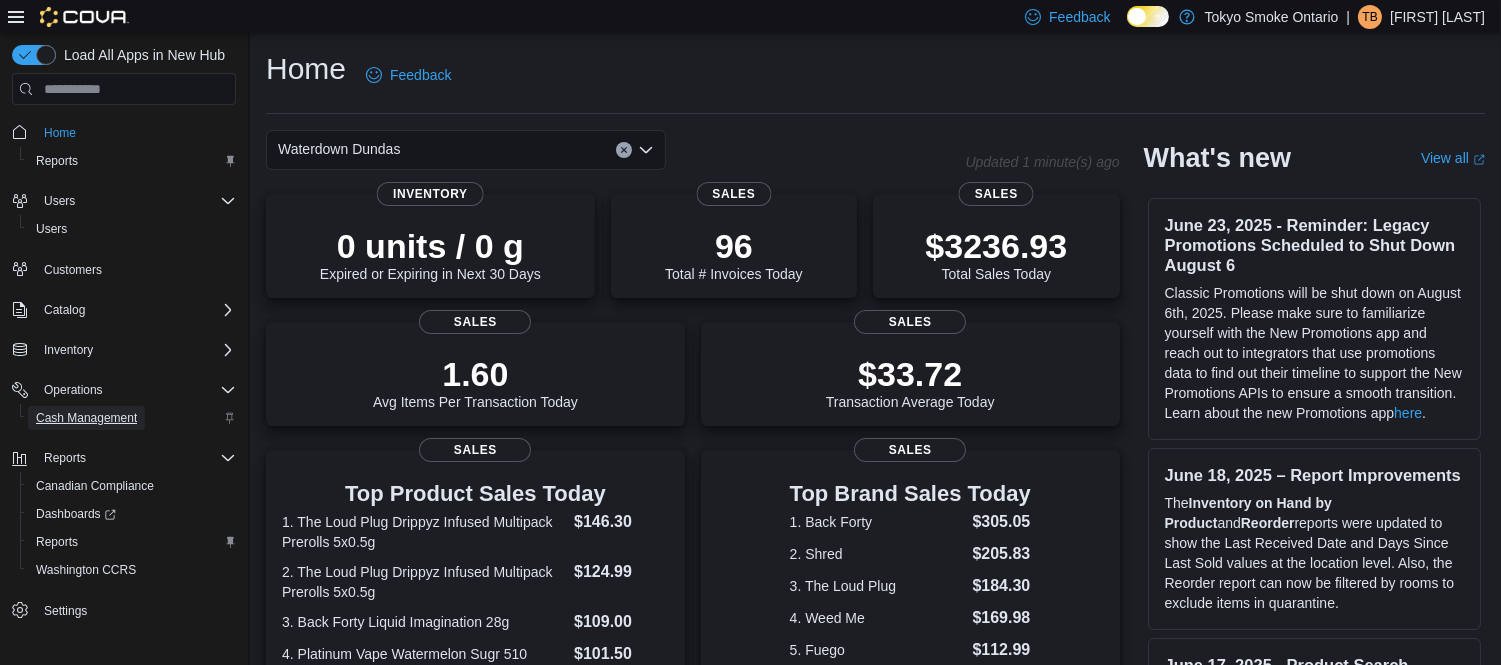 click on "Cash Management" at bounding box center [86, 418] 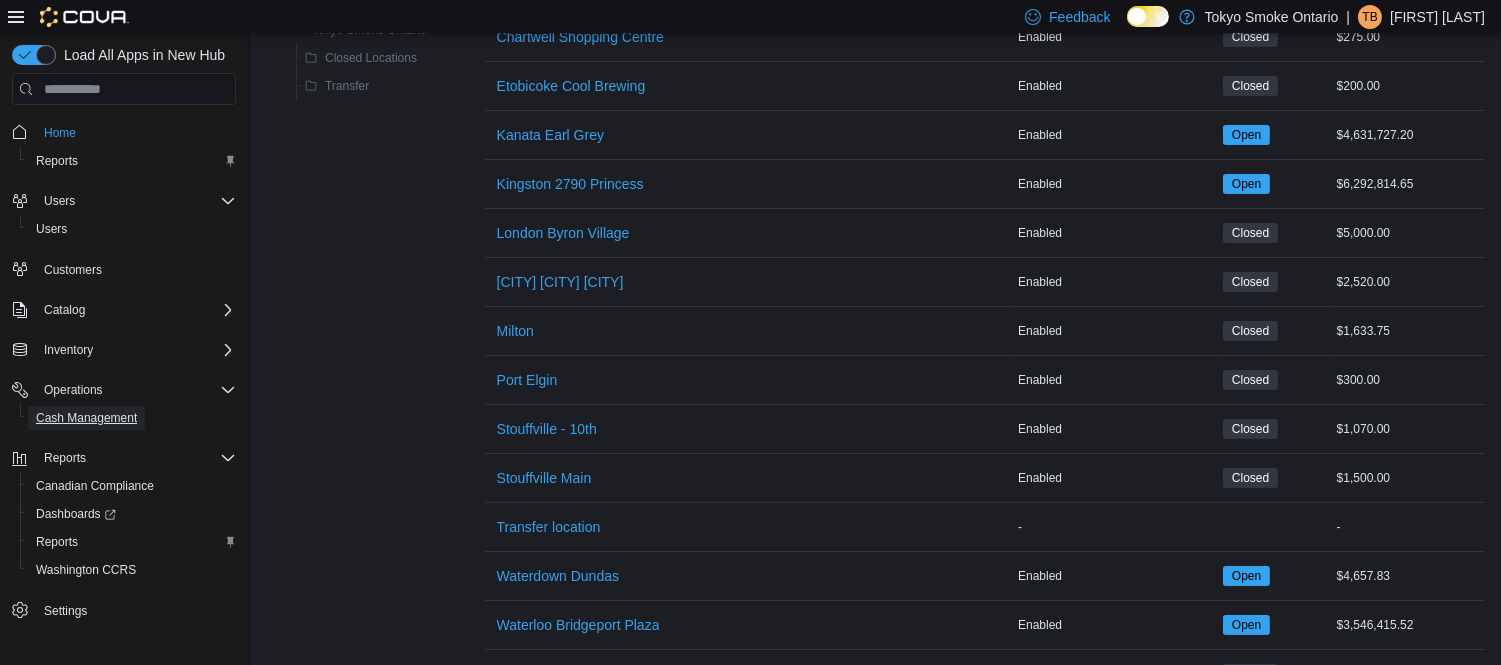scroll, scrollTop: 555, scrollLeft: 0, axis: vertical 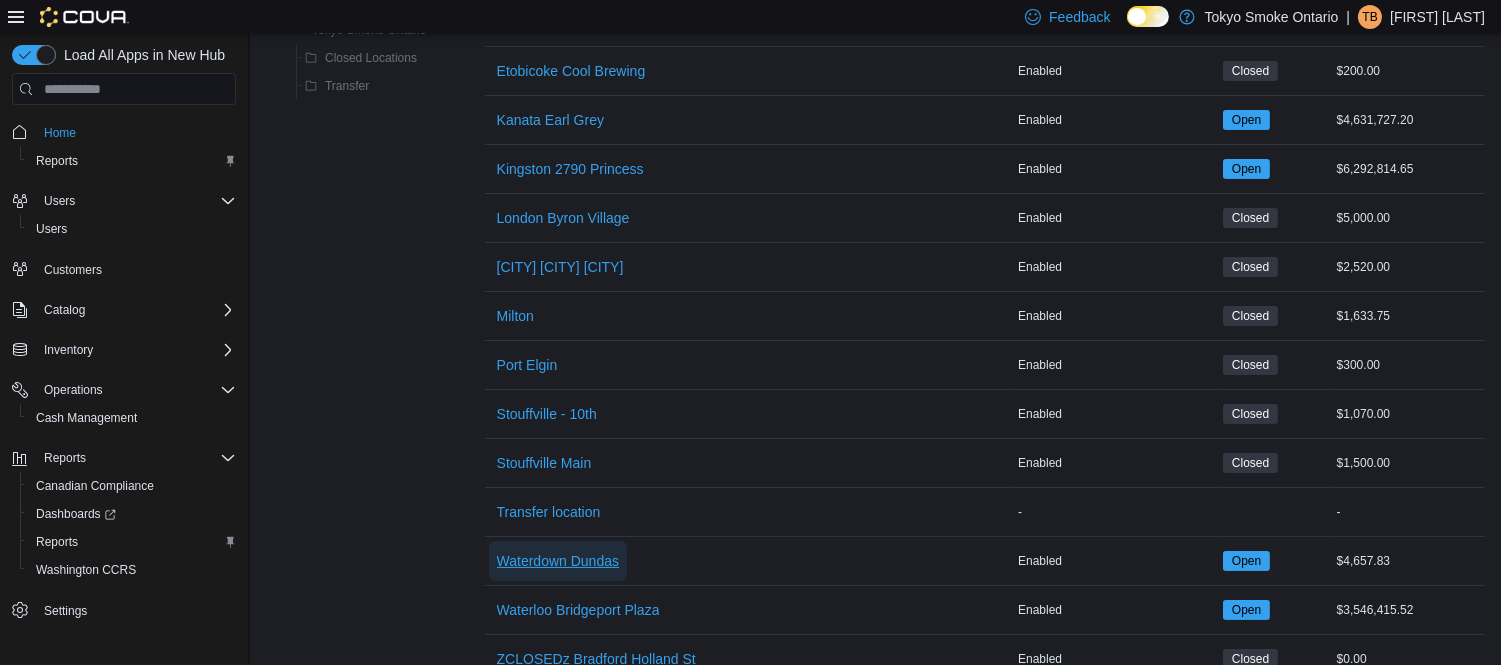 click on "Waterdown Dundas" at bounding box center (558, 561) 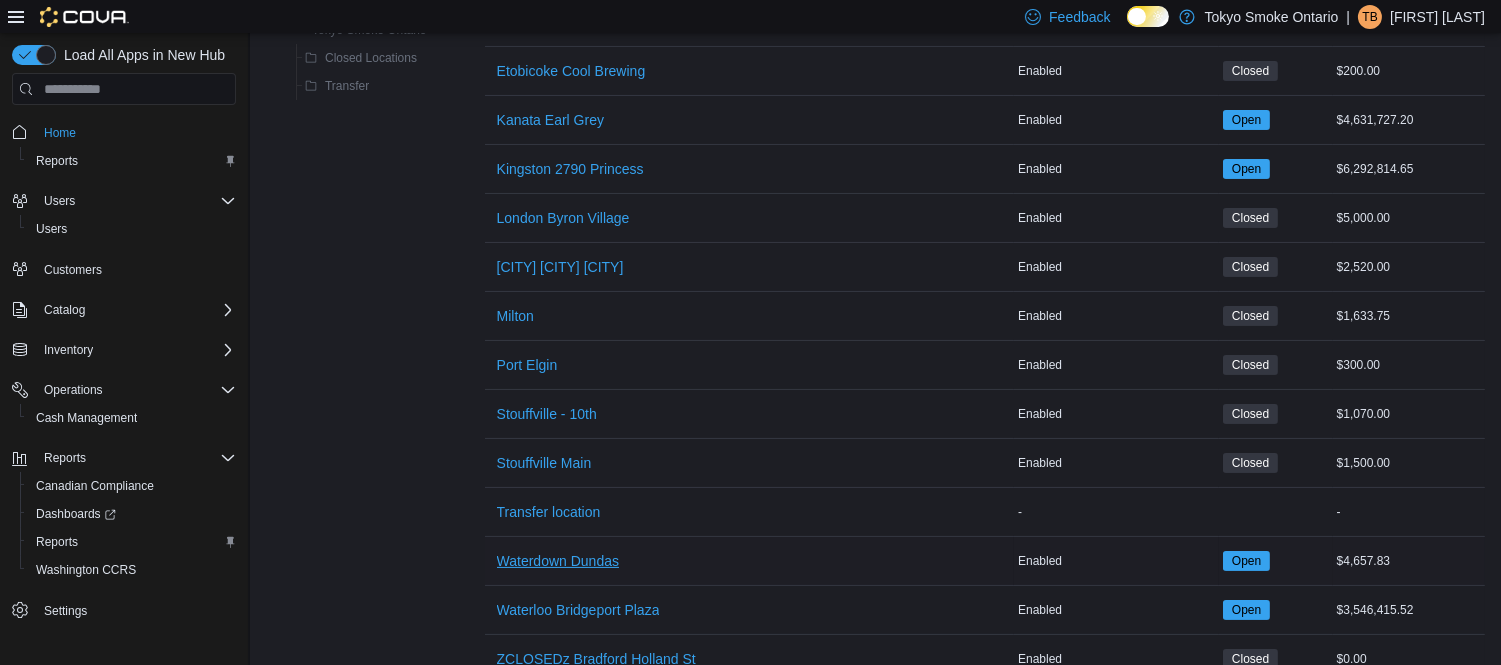scroll, scrollTop: 0, scrollLeft: 0, axis: both 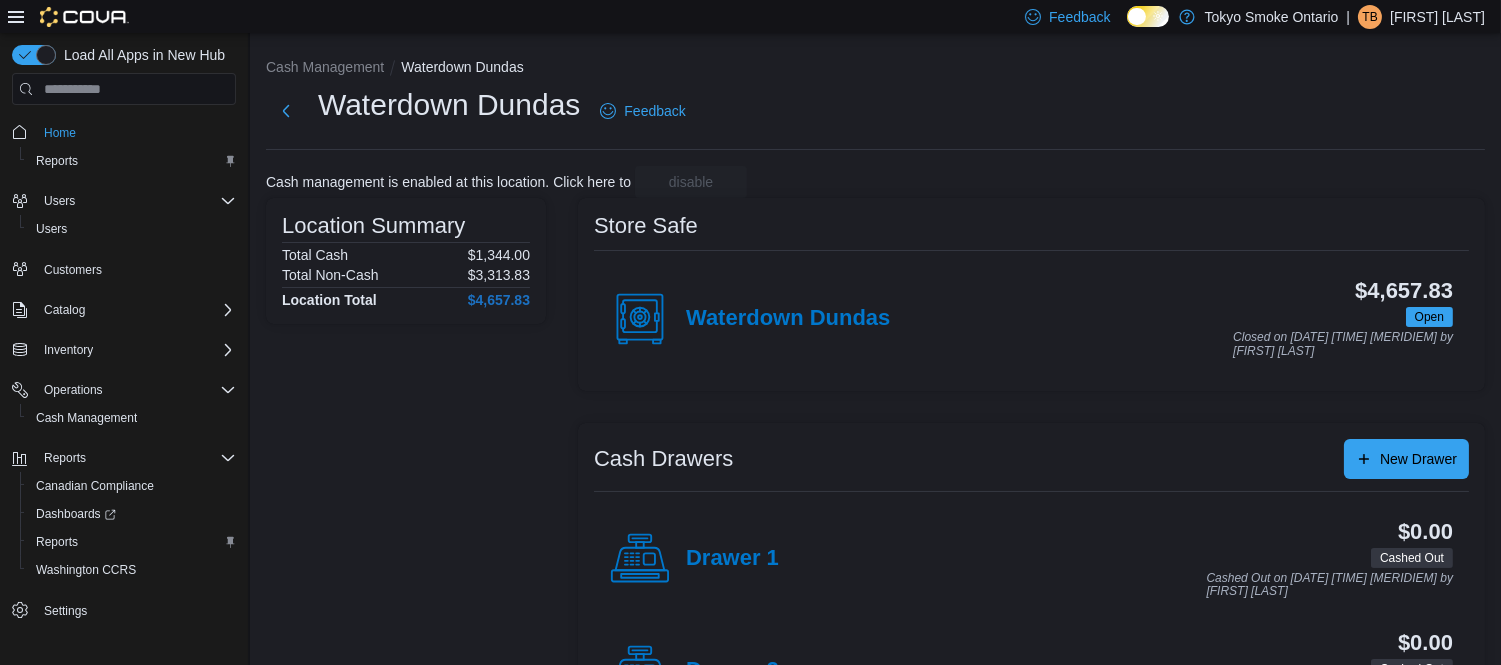 click on "Waterdown Dundas" at bounding box center [750, 319] 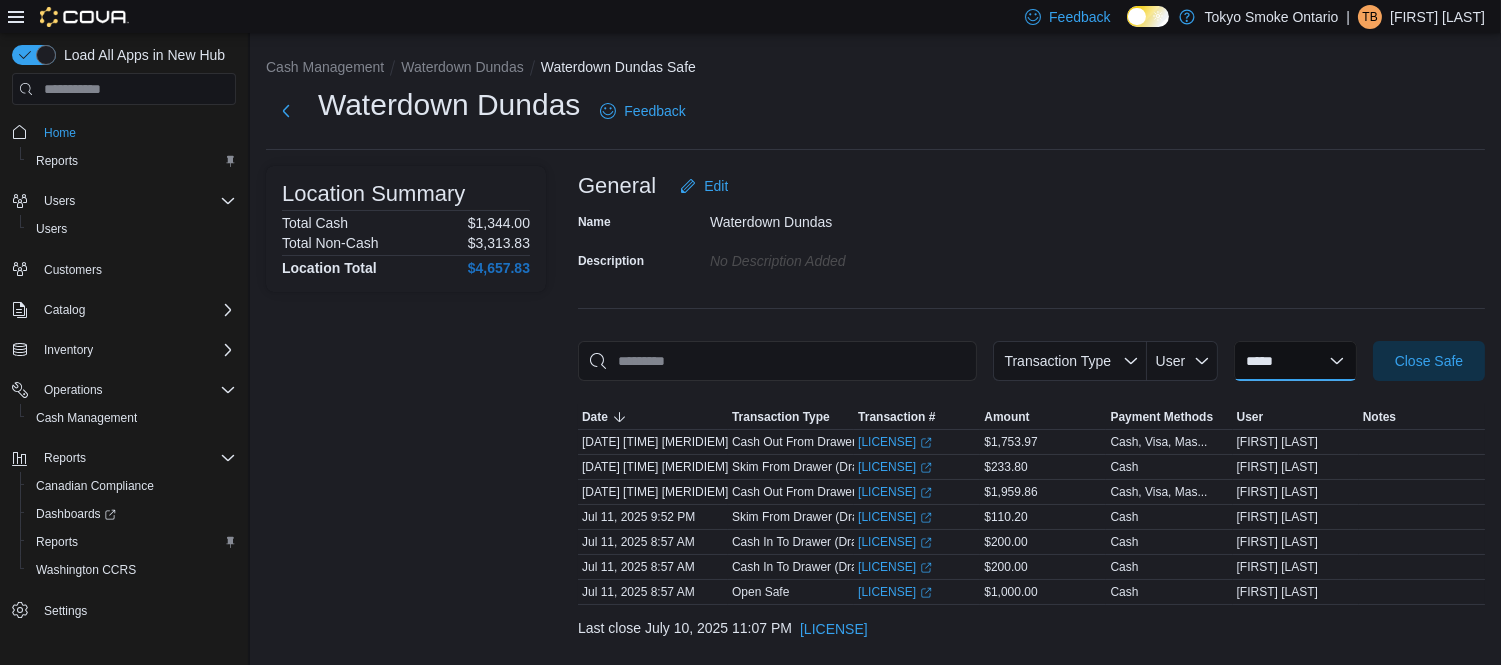 click on "**********" at bounding box center [1295, 361] 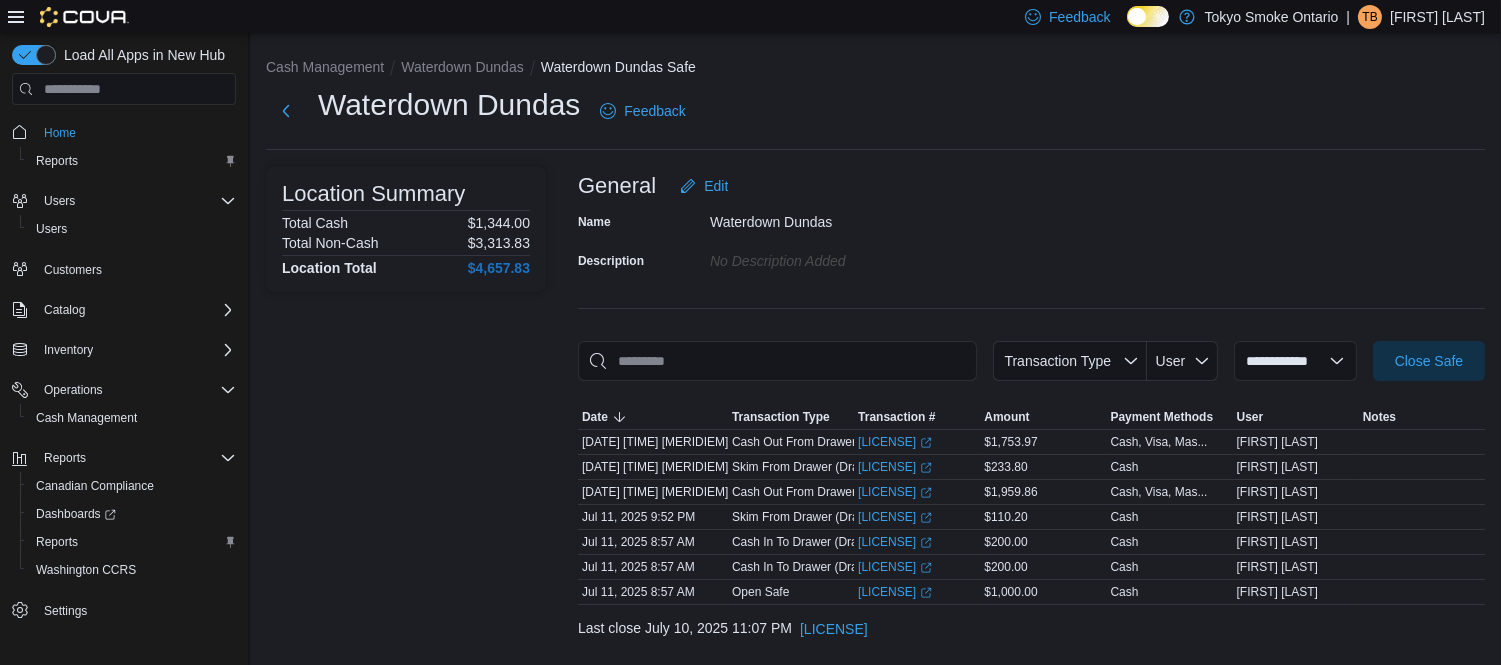 click on "**********" at bounding box center (1295, 361) 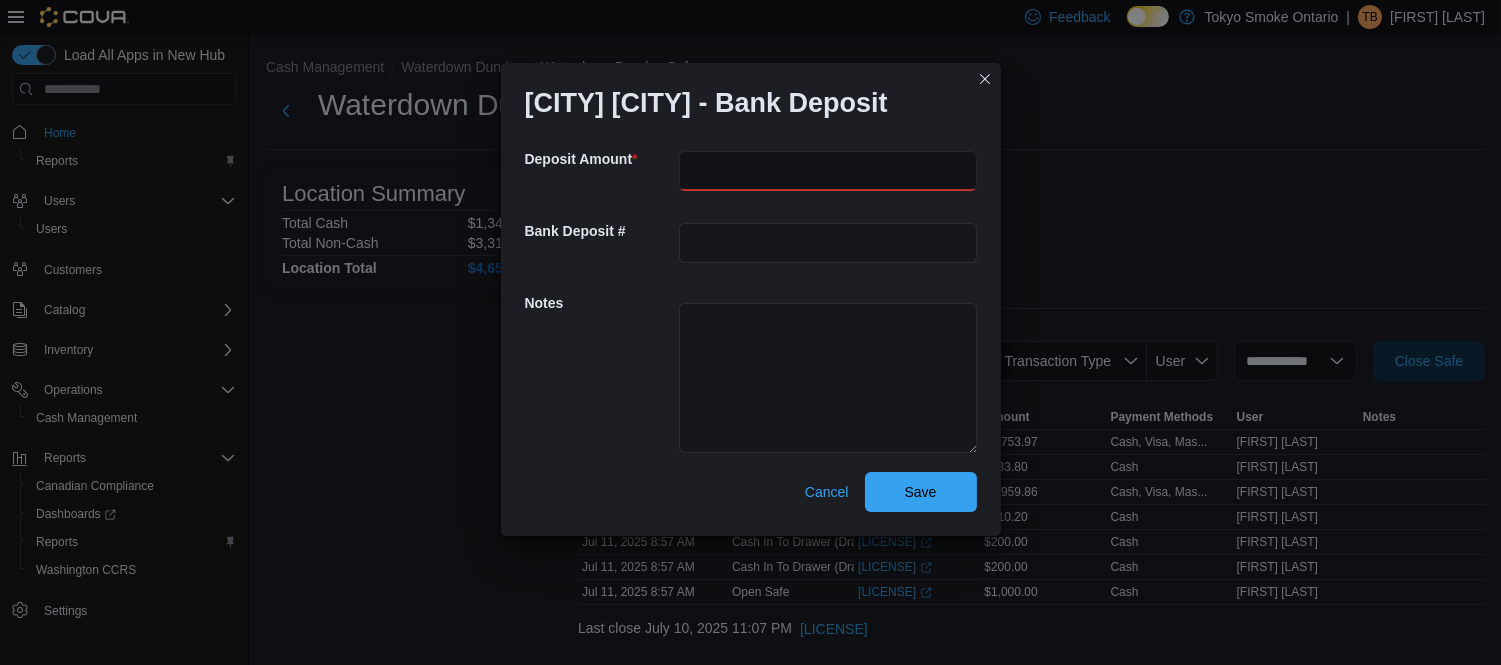 click at bounding box center (828, 171) 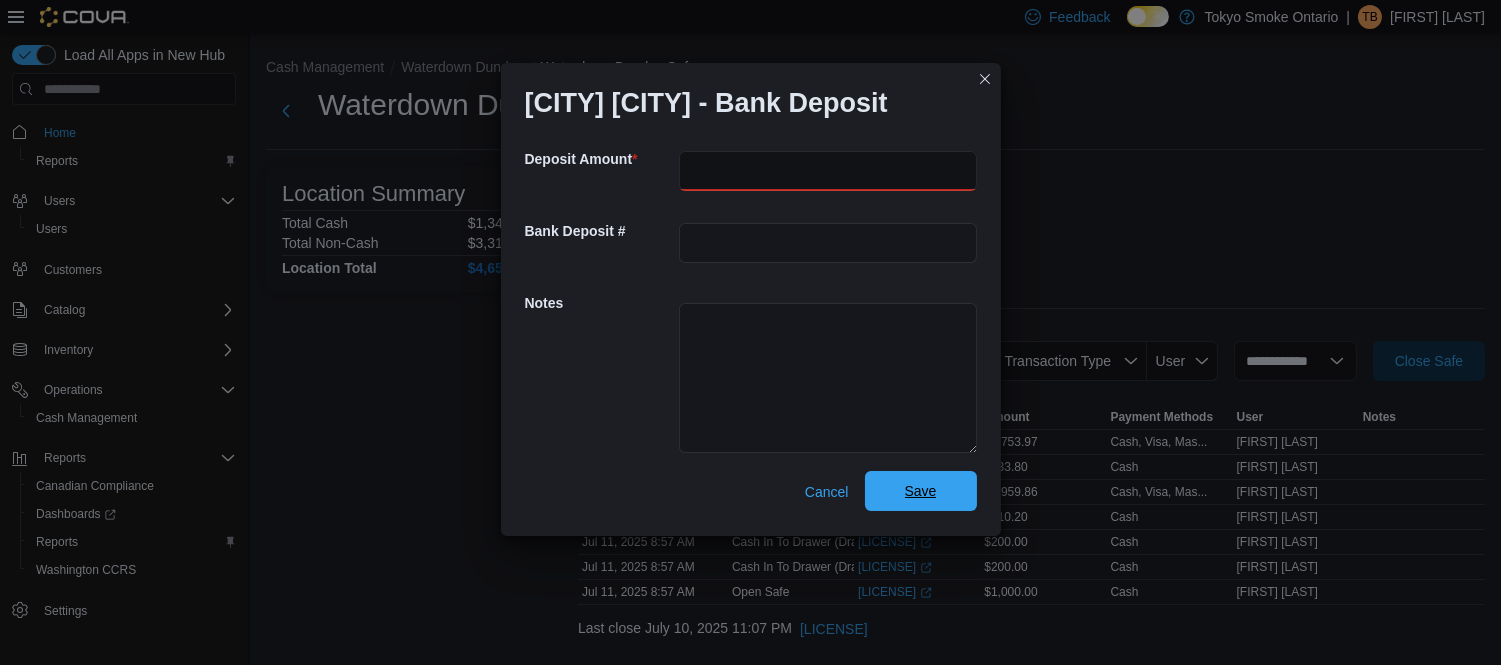 type on "***" 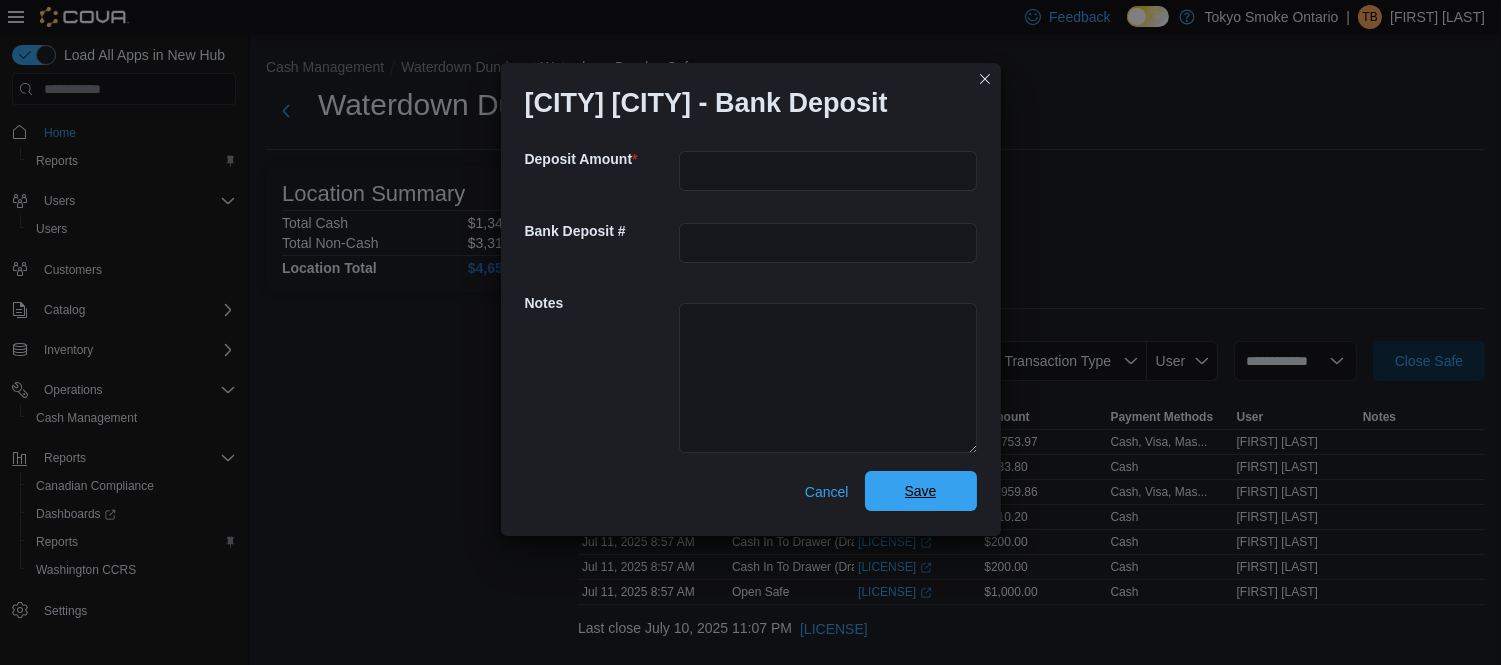 click on "Save" at bounding box center [921, 491] 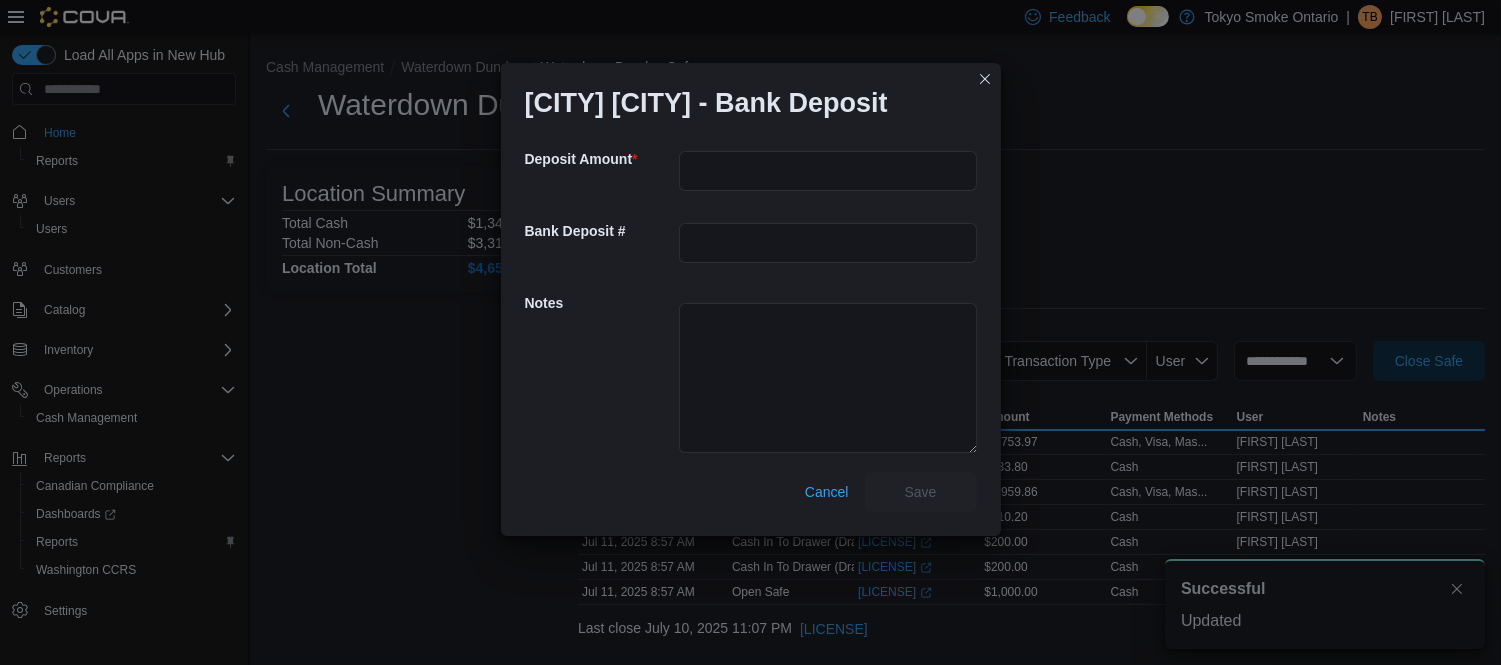 scroll, scrollTop: 0, scrollLeft: 0, axis: both 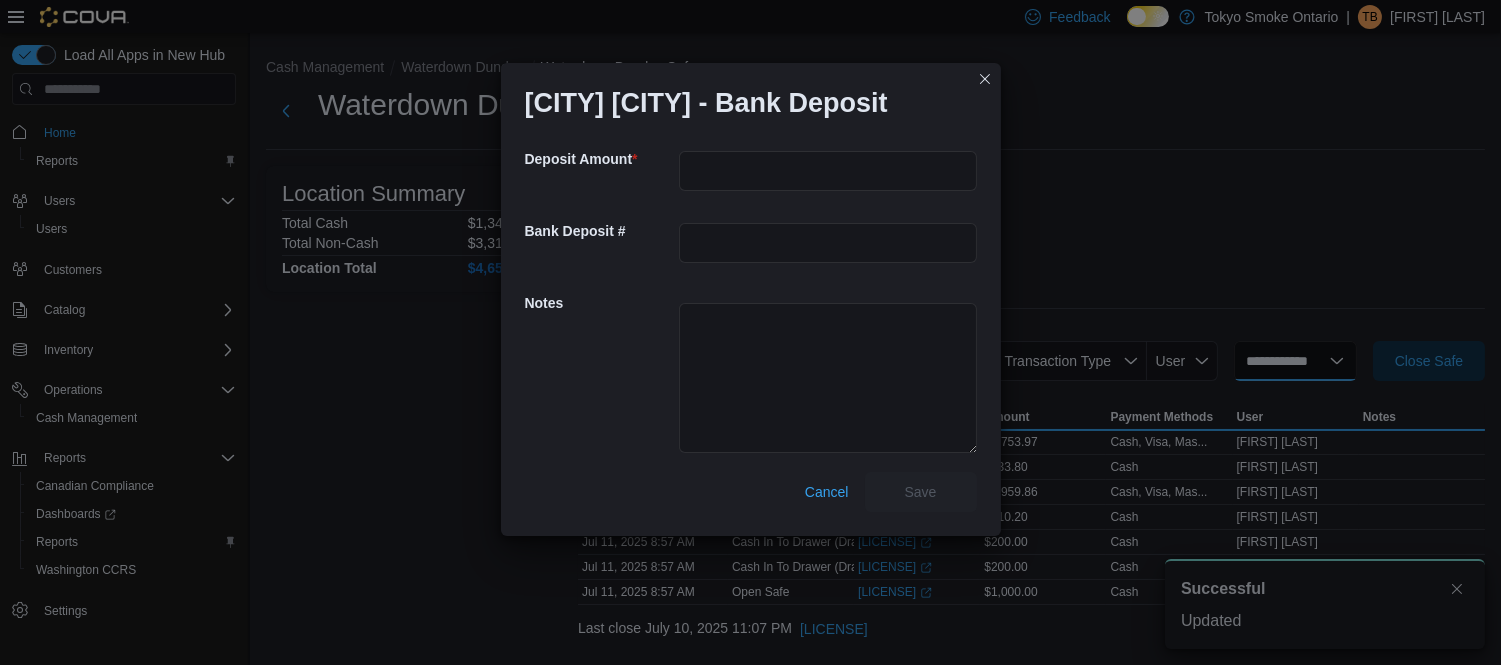 select 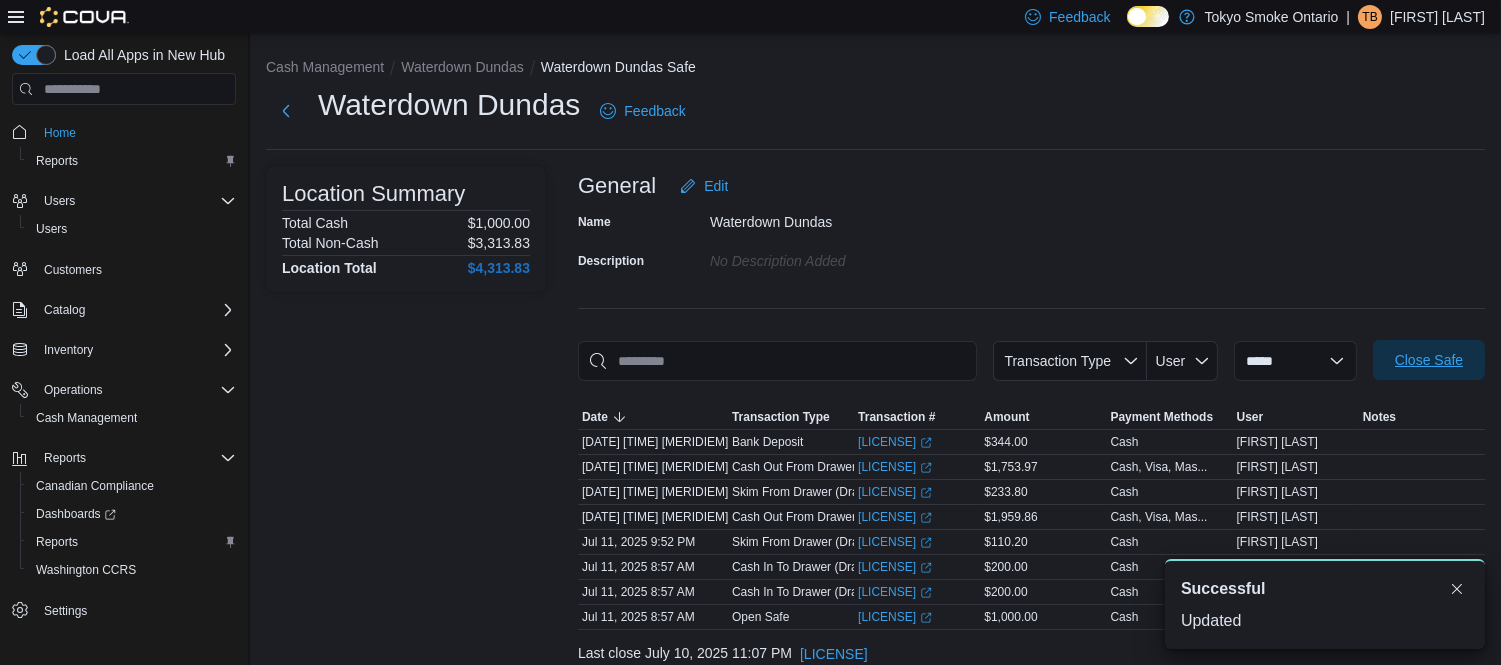 click on "Close Safe" at bounding box center (1429, 360) 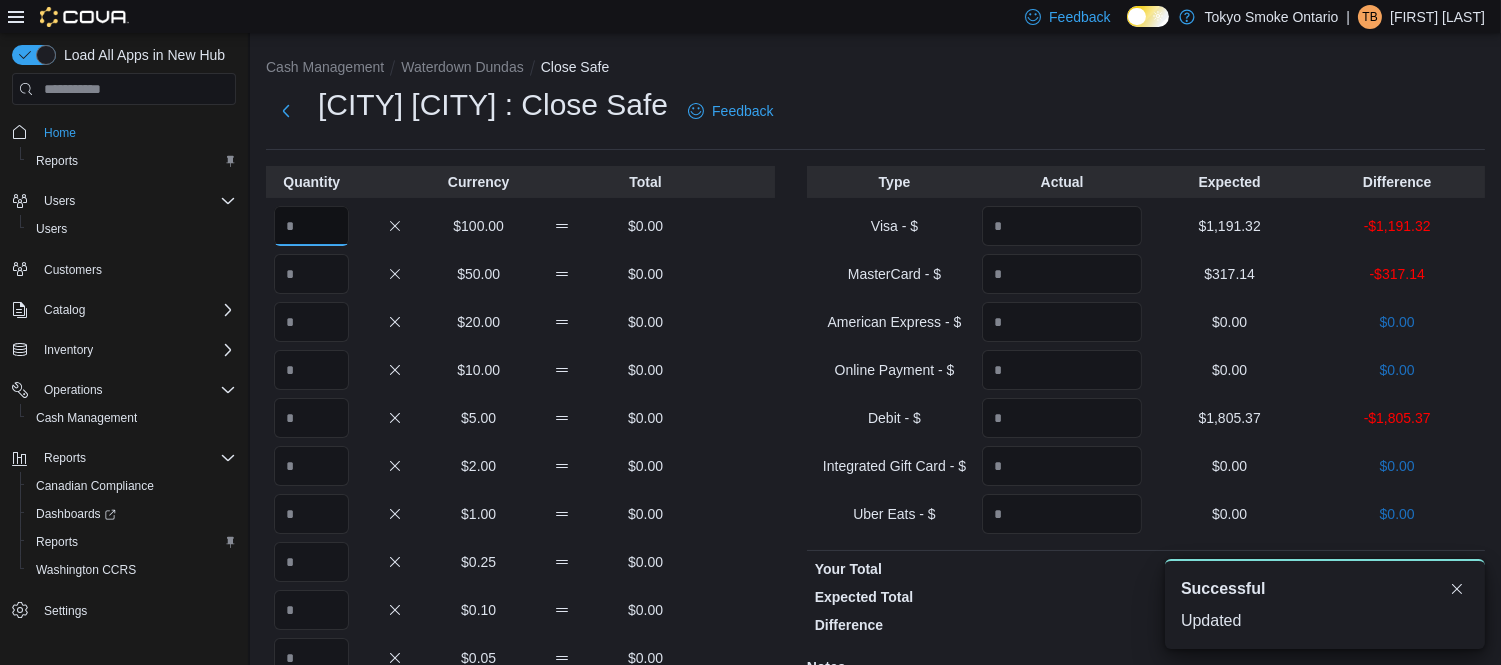 click at bounding box center [311, 226] 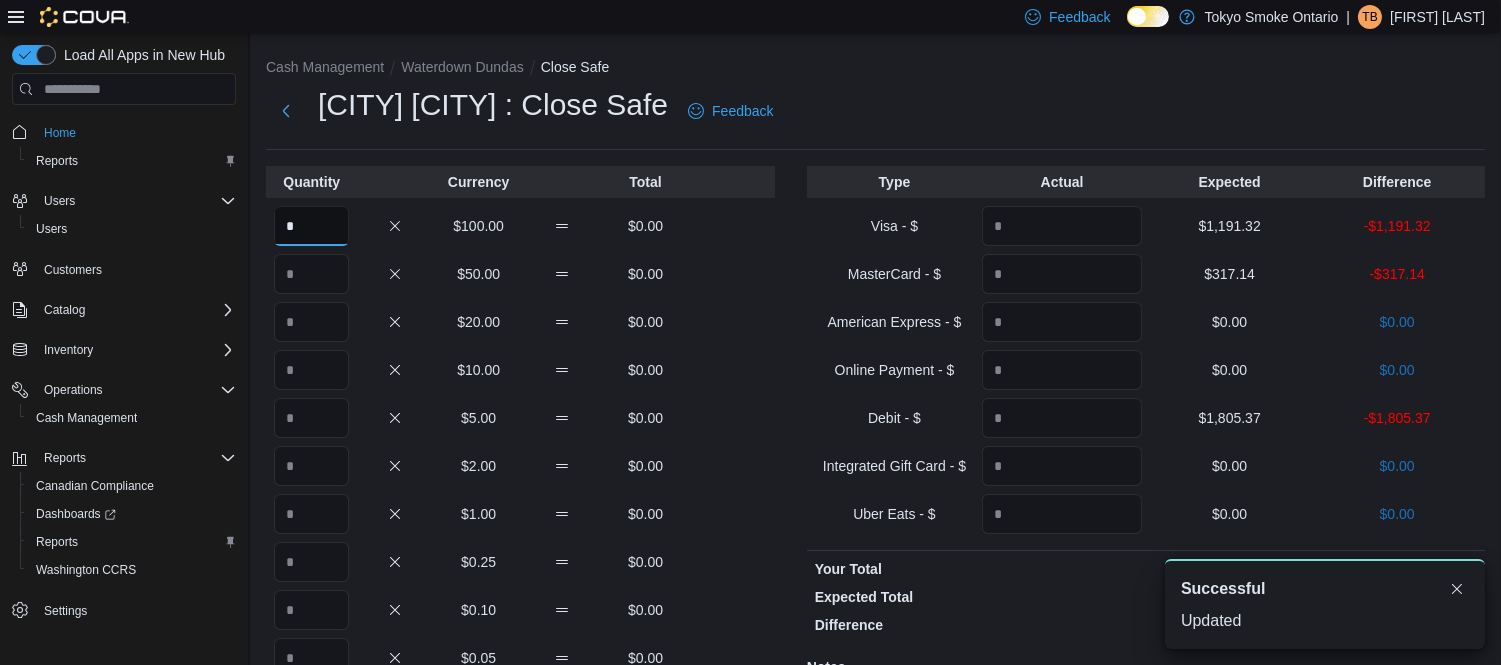 type on "*" 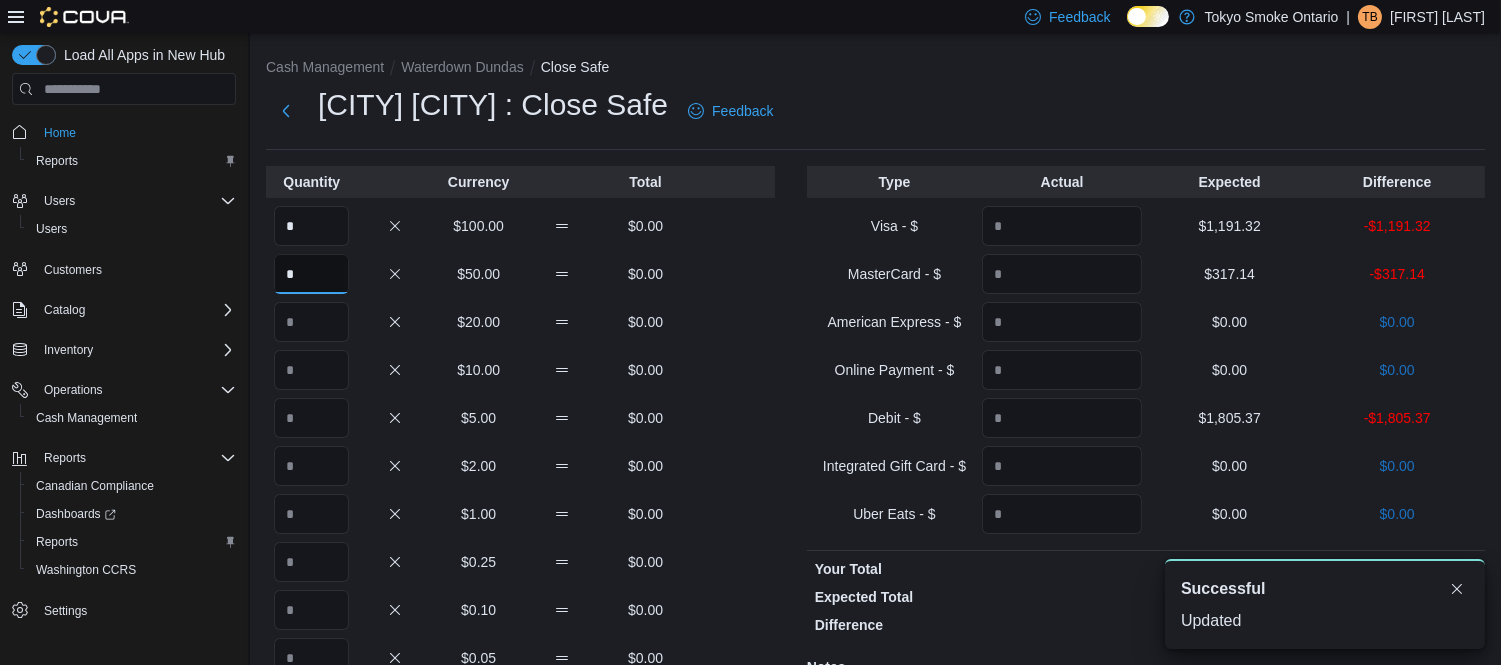 type on "*" 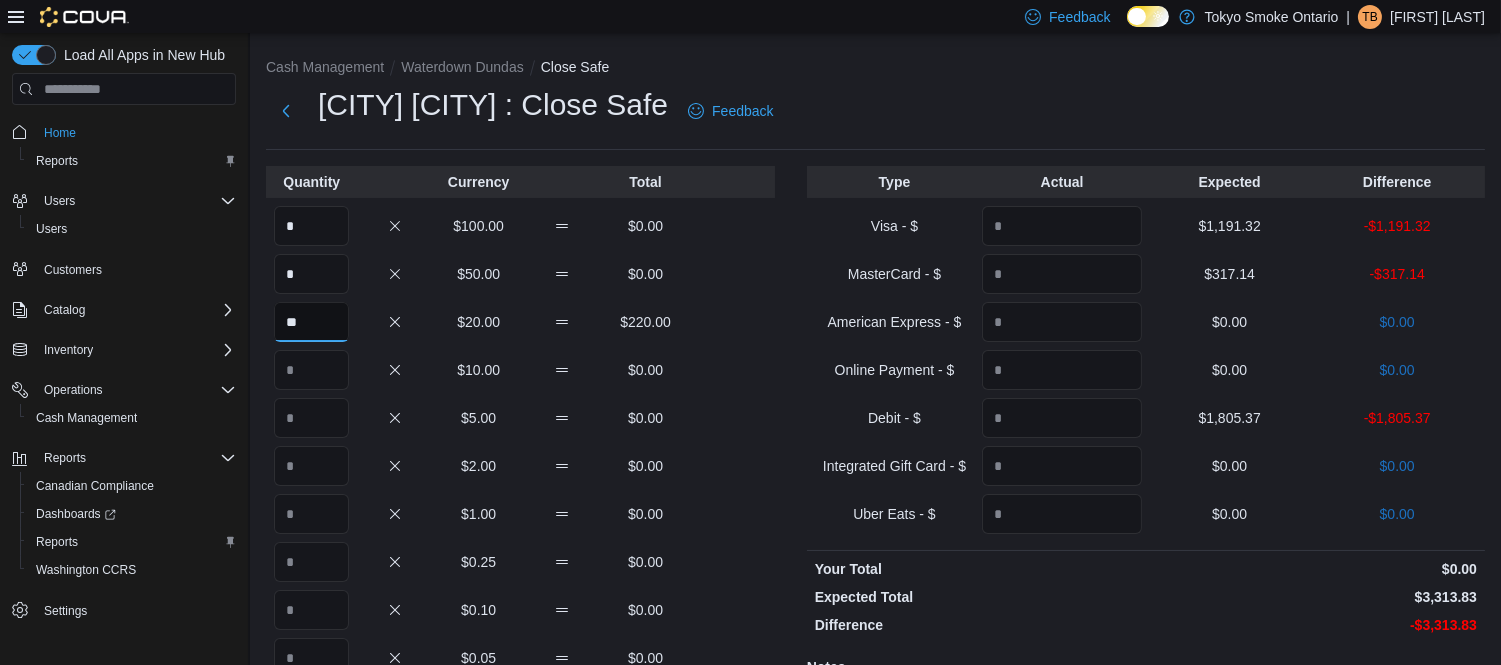 type on "**" 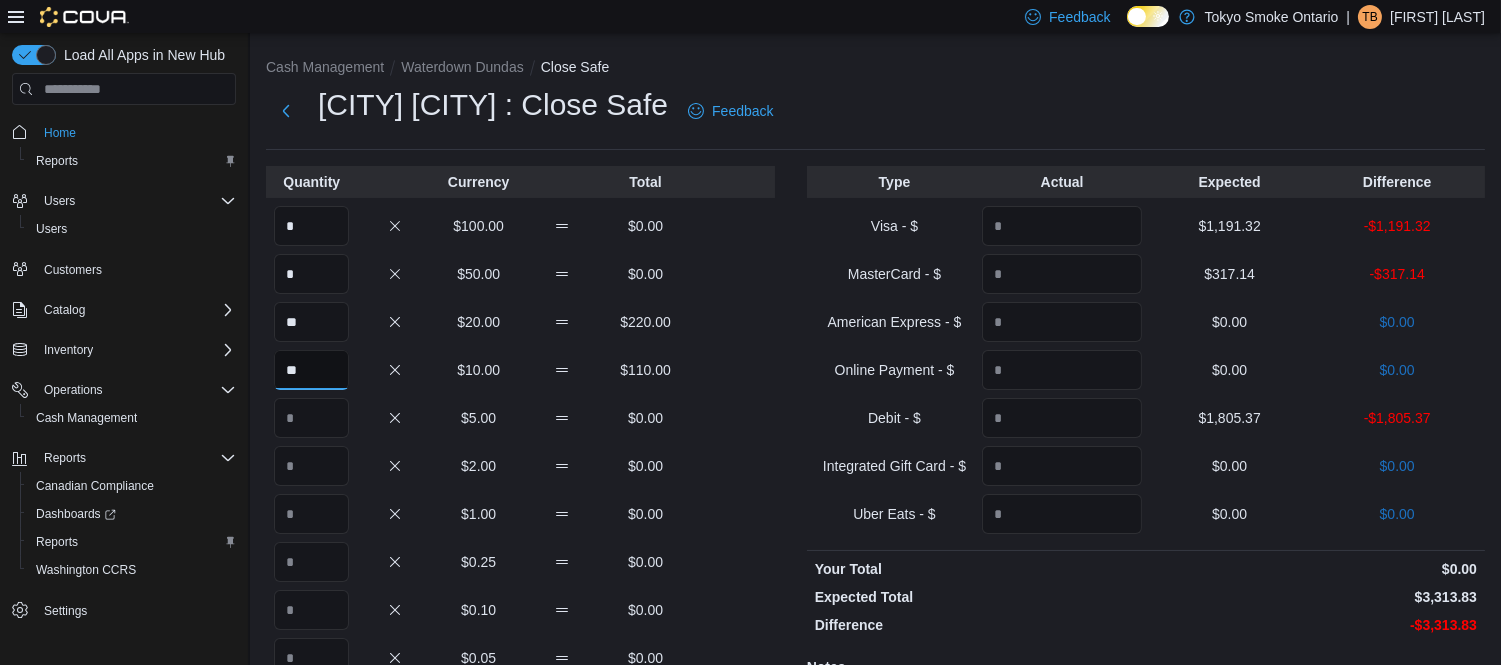 type on "**" 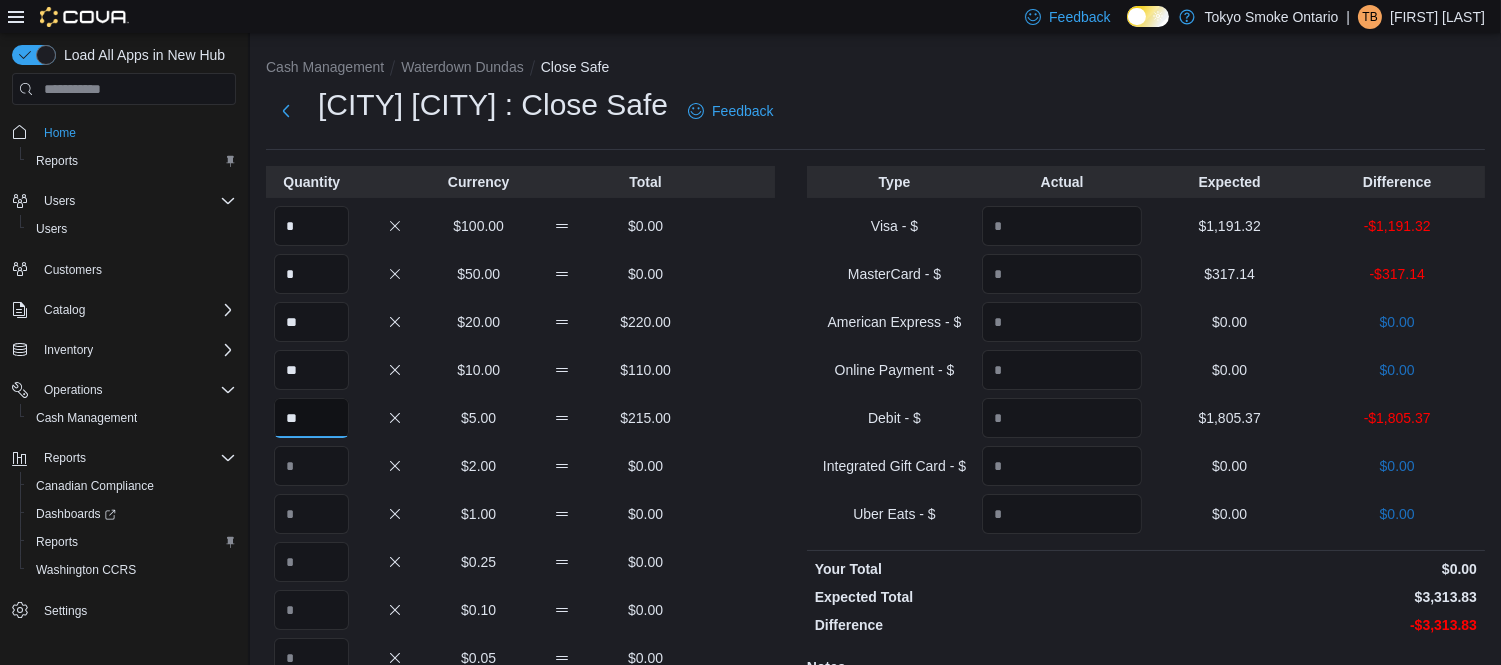 type on "**" 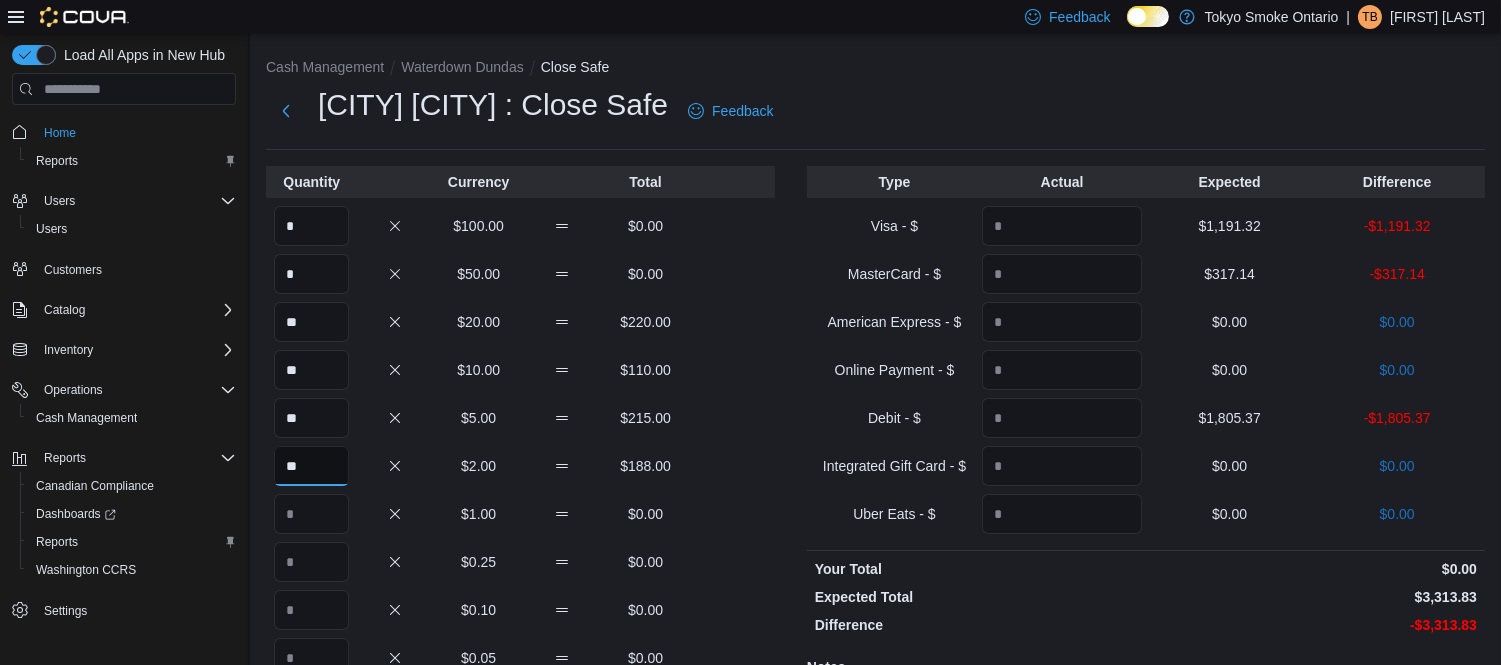 type on "**" 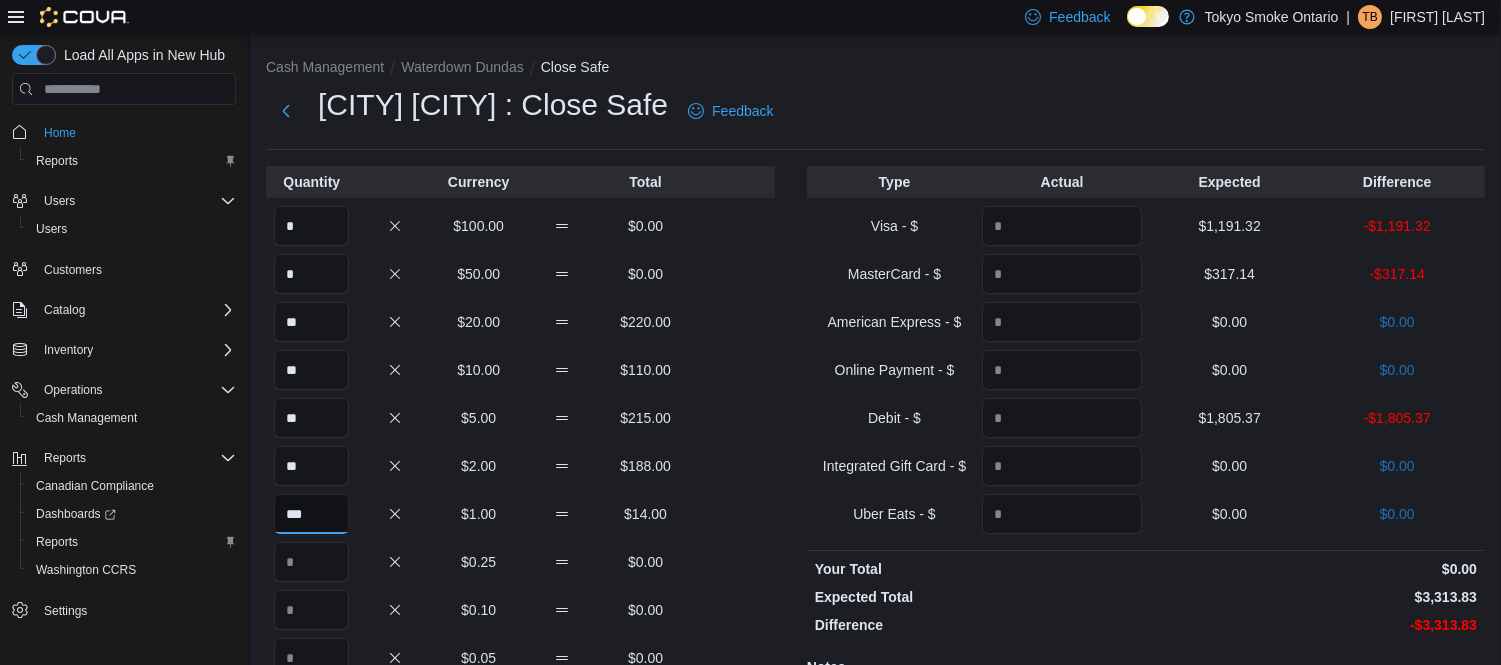 type on "***" 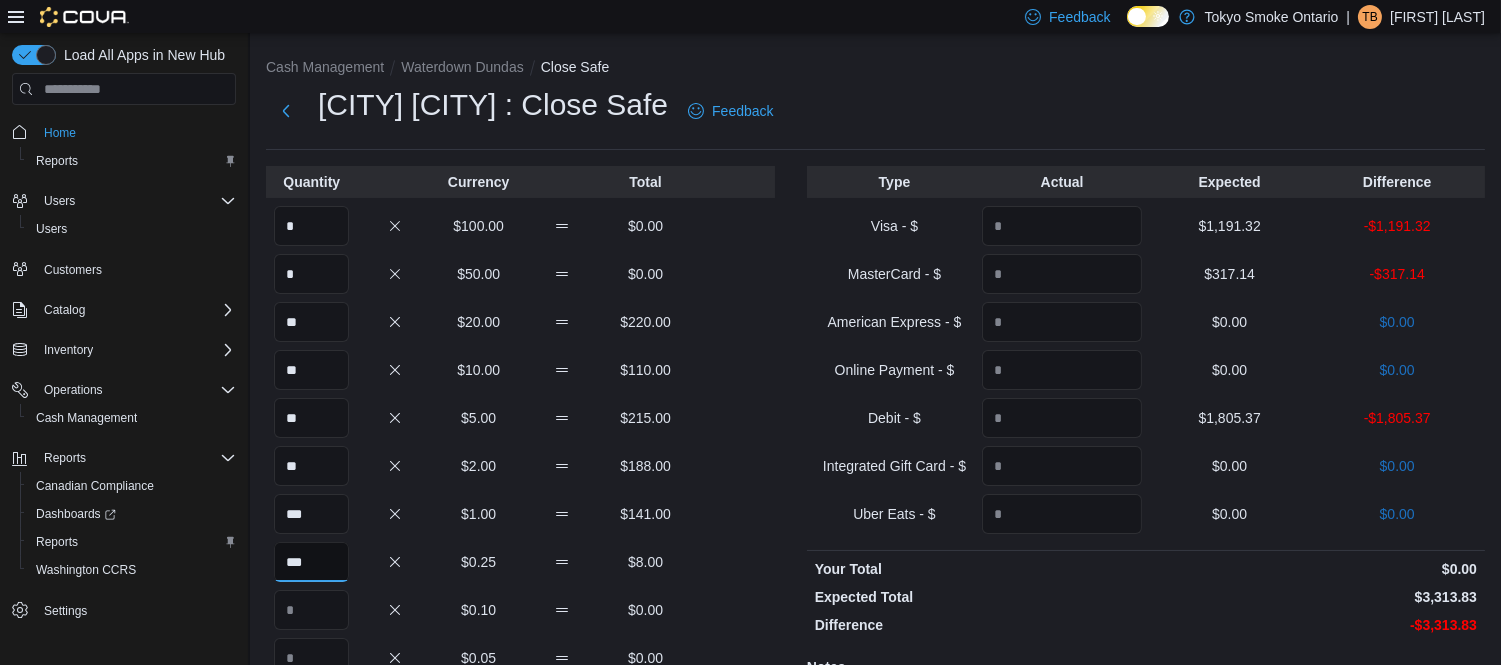type on "***" 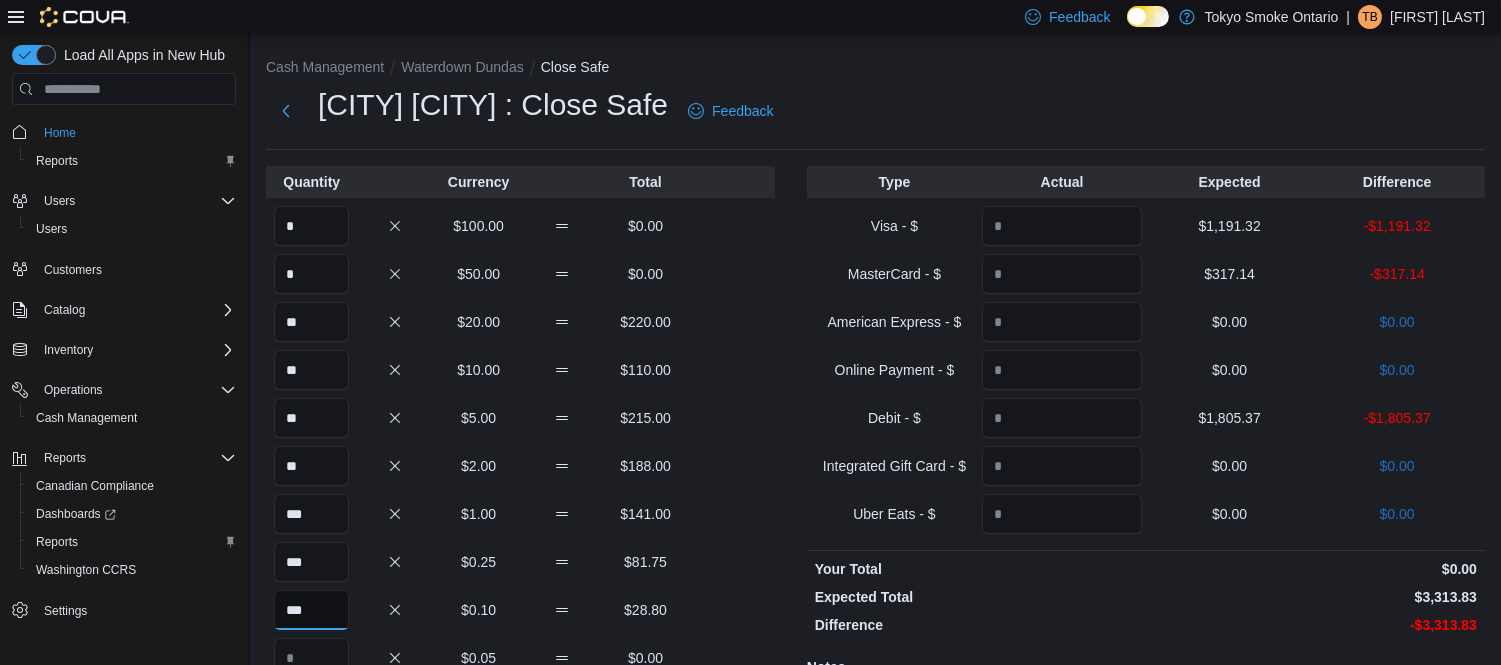 type on "***" 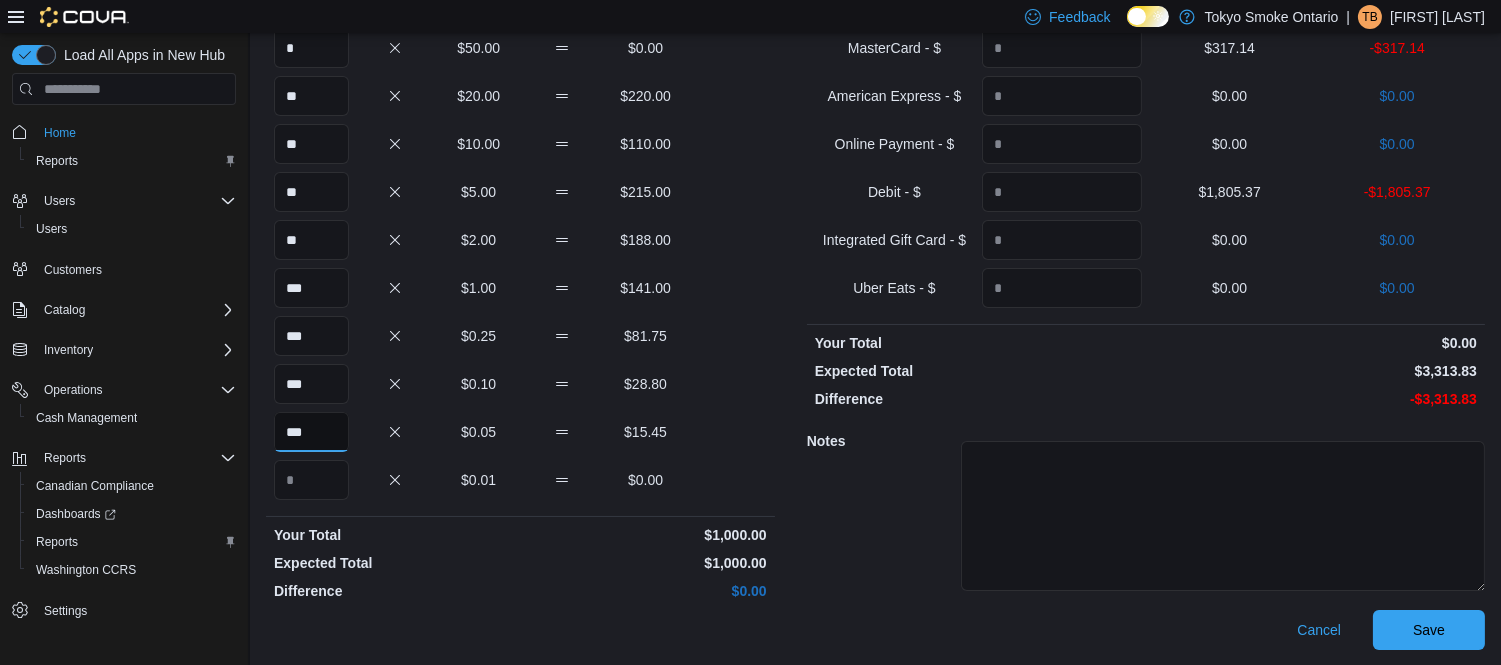 scroll, scrollTop: 4, scrollLeft: 0, axis: vertical 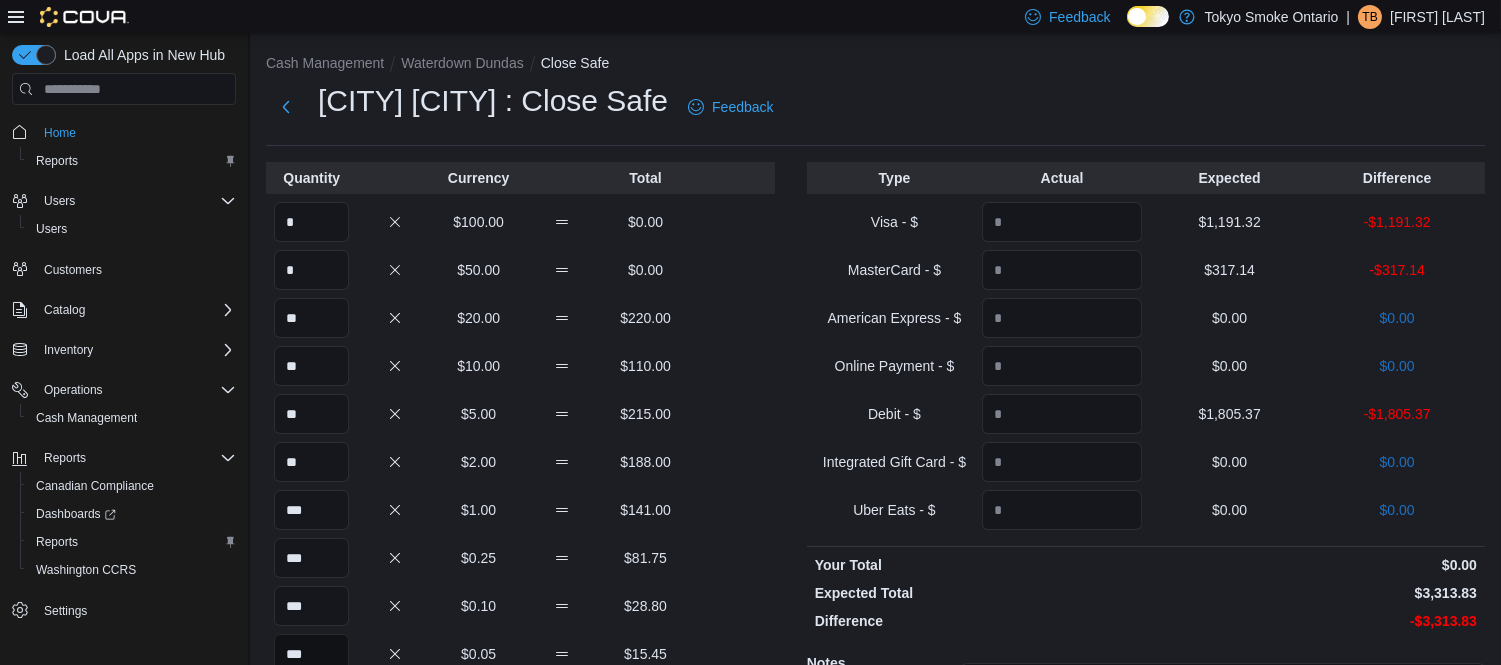 type on "***" 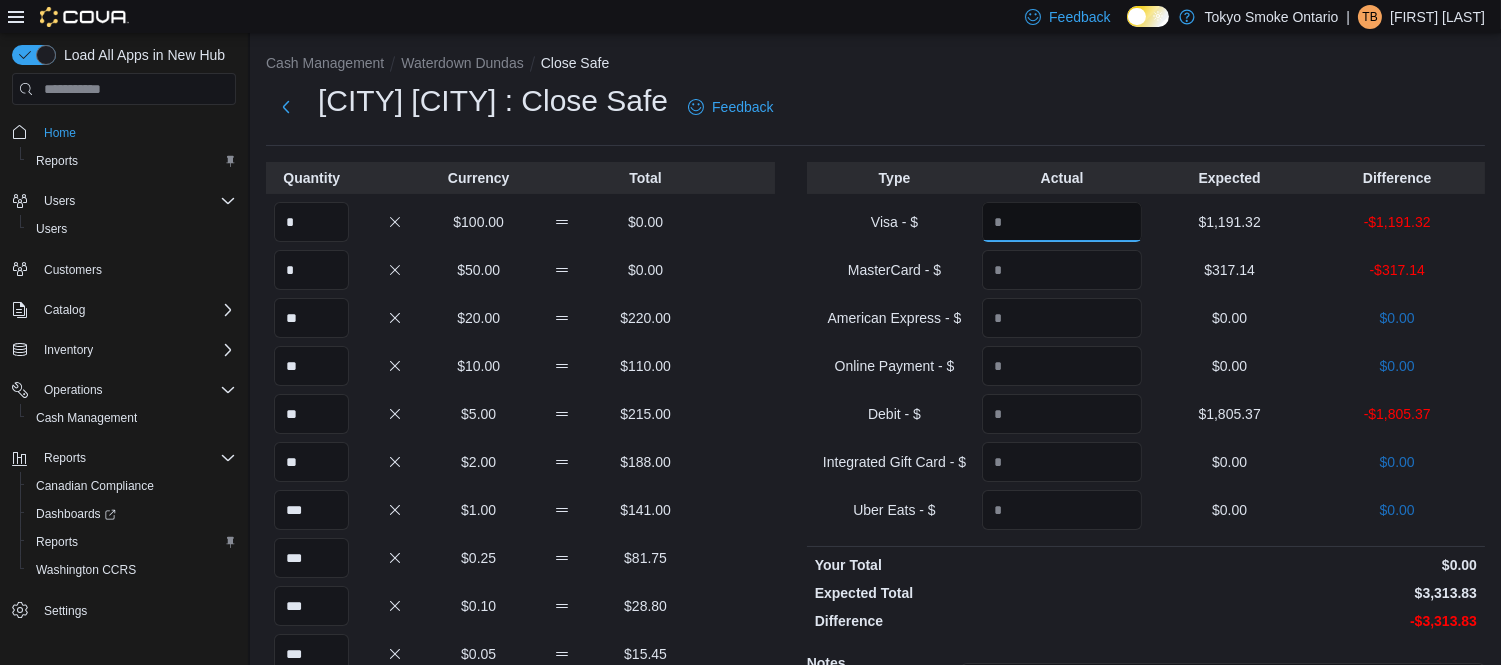 click at bounding box center (1062, 222) 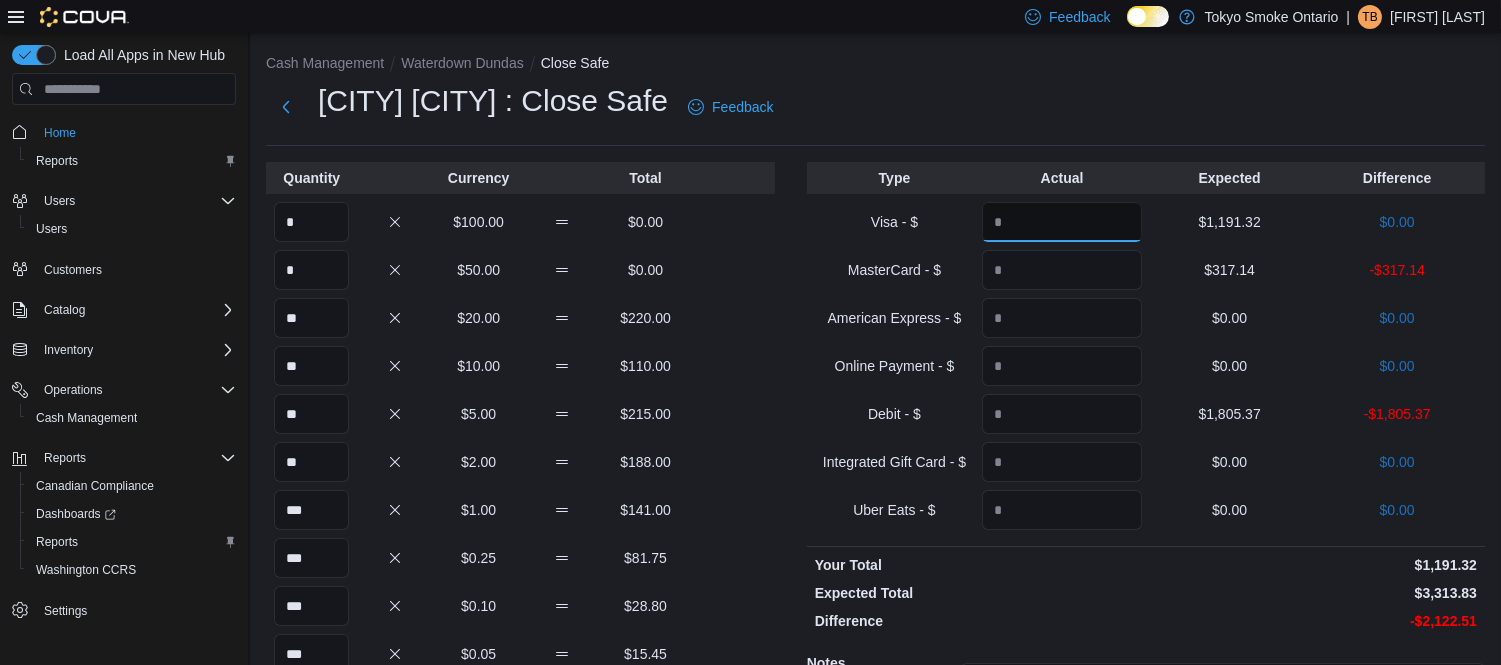 type on "*******" 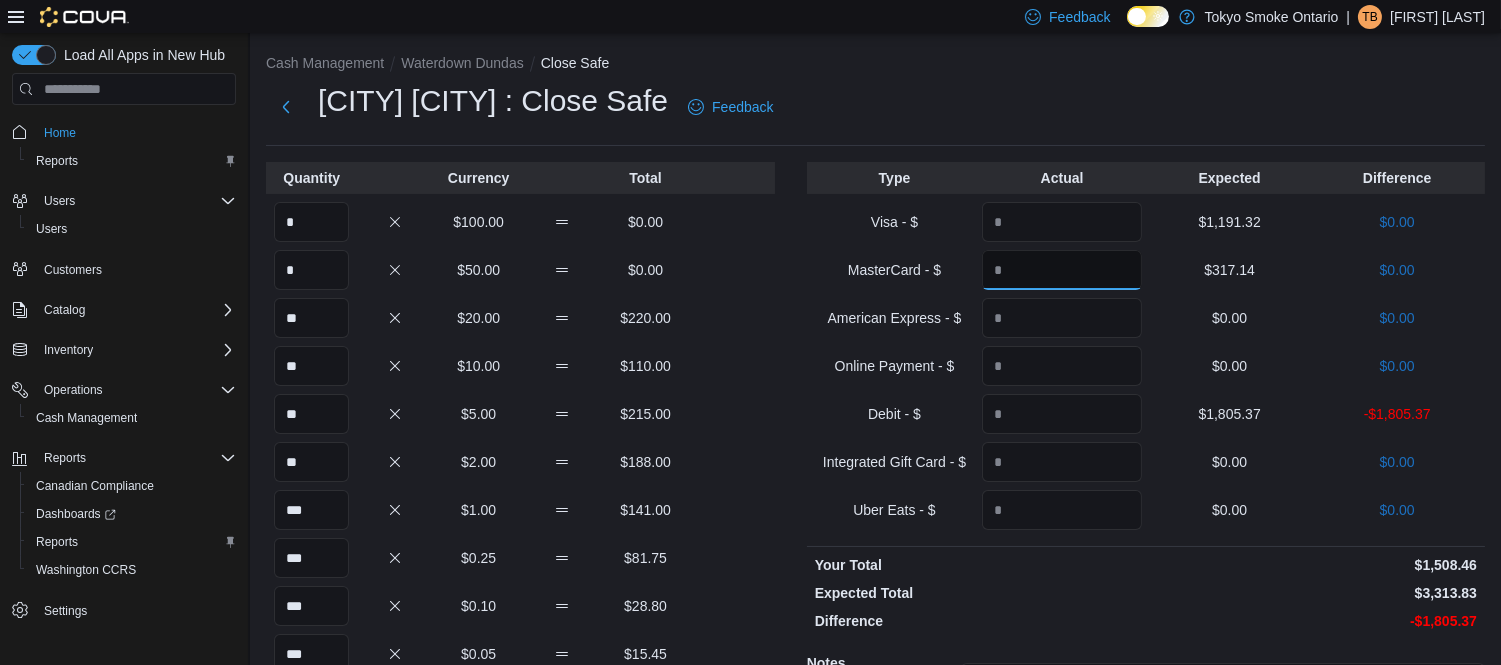 type on "******" 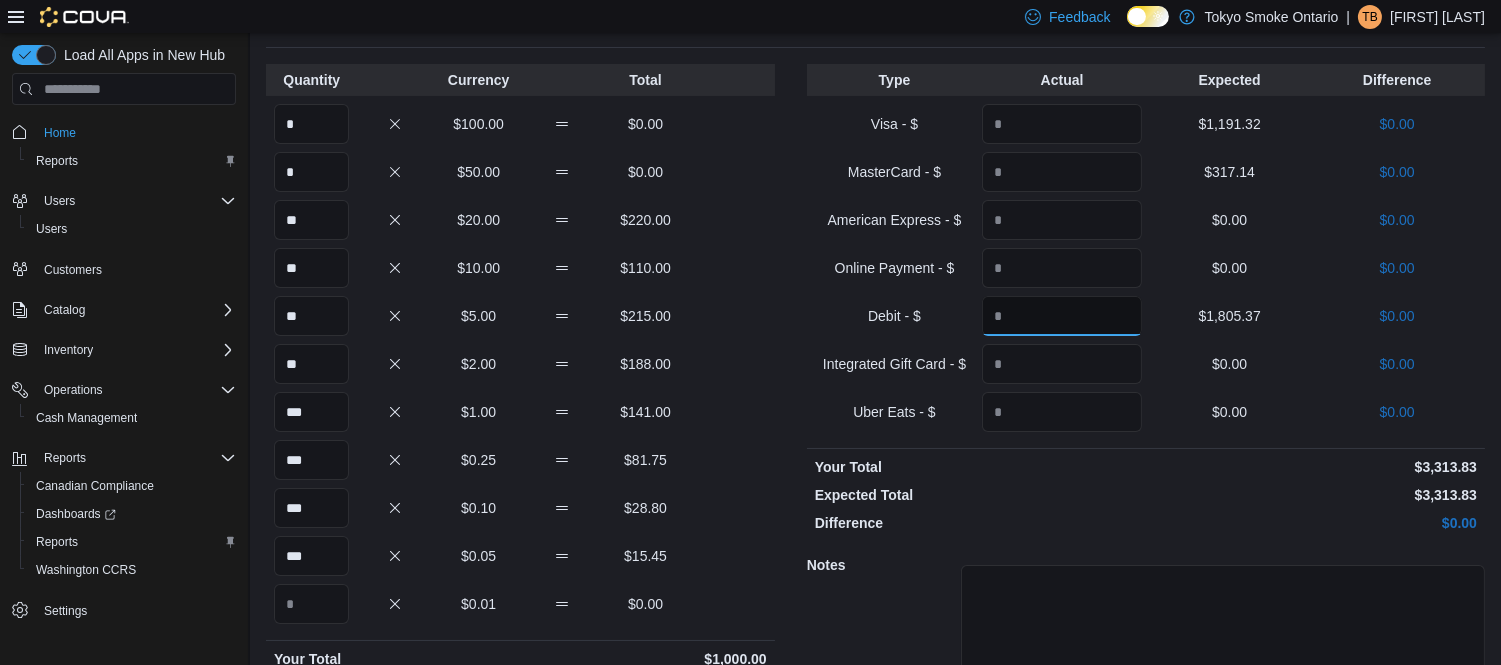 scroll, scrollTop: 226, scrollLeft: 0, axis: vertical 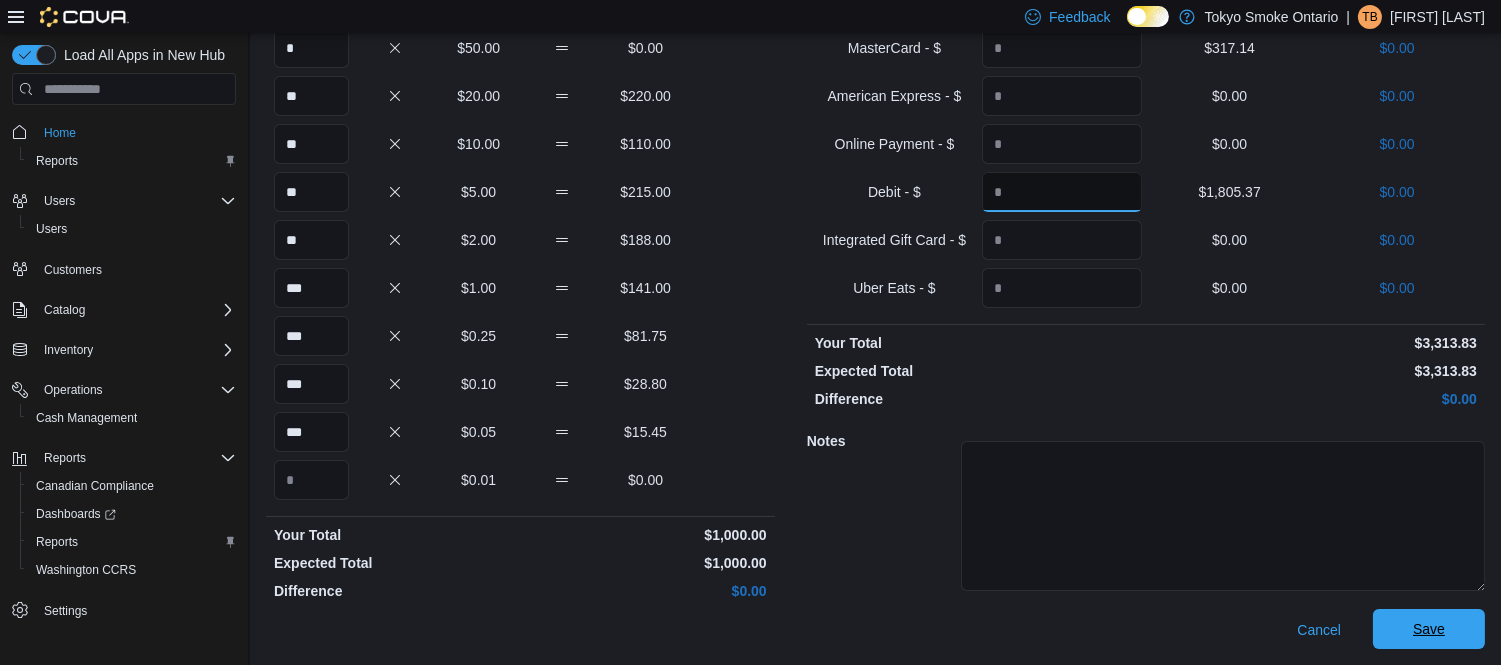 type on "*******" 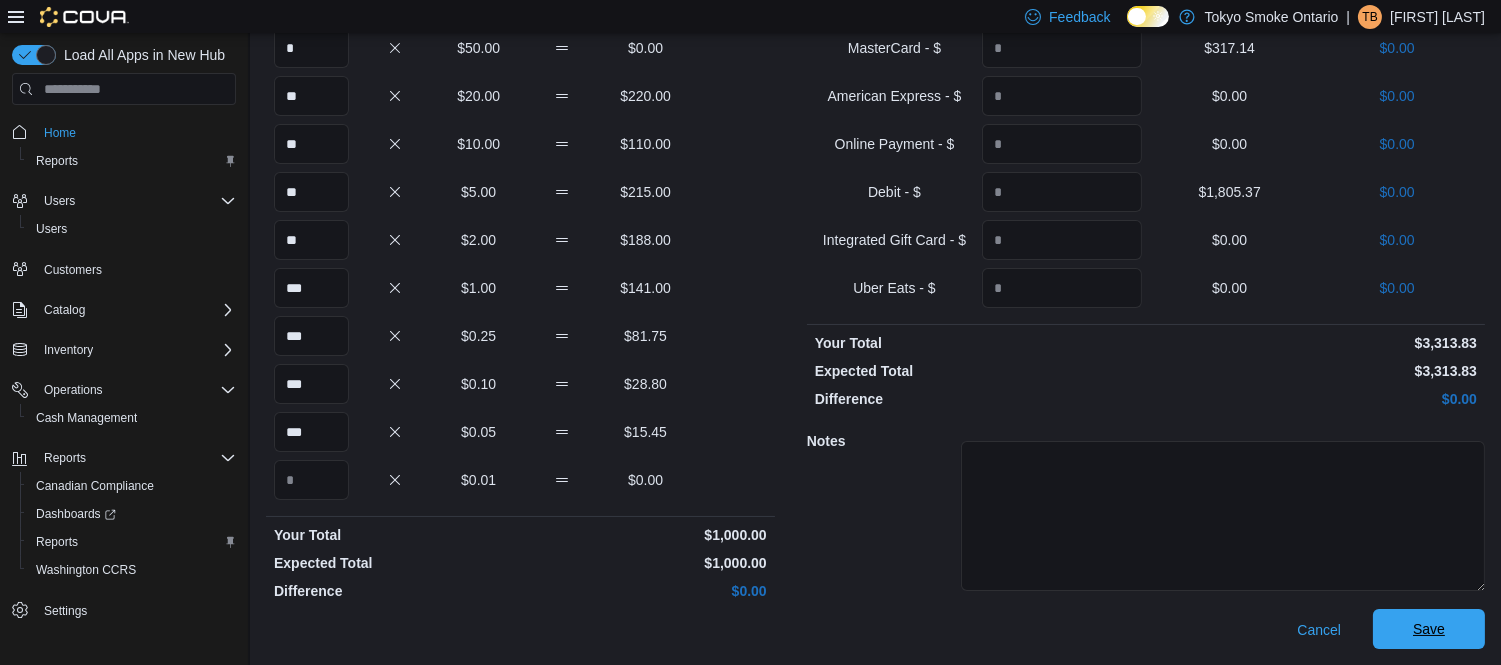click on "Save" at bounding box center (1429, 629) 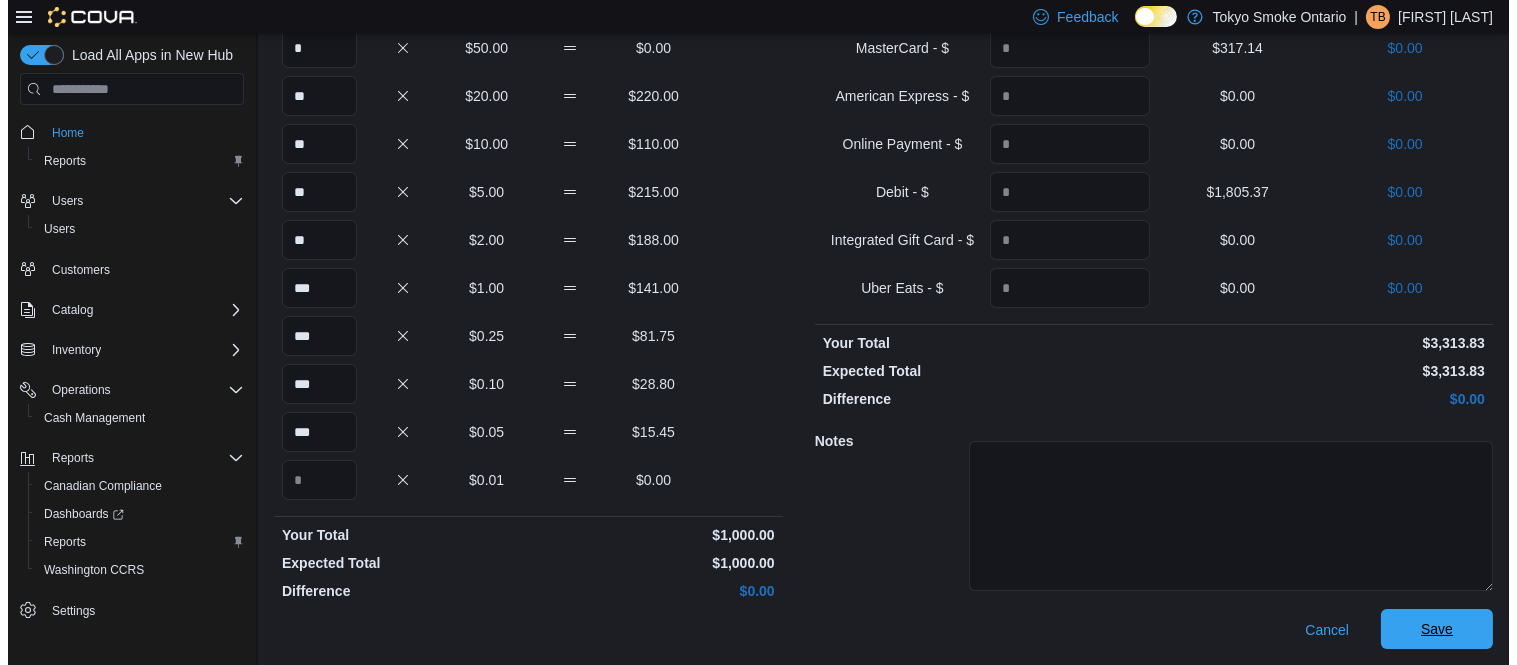 scroll, scrollTop: 0, scrollLeft: 0, axis: both 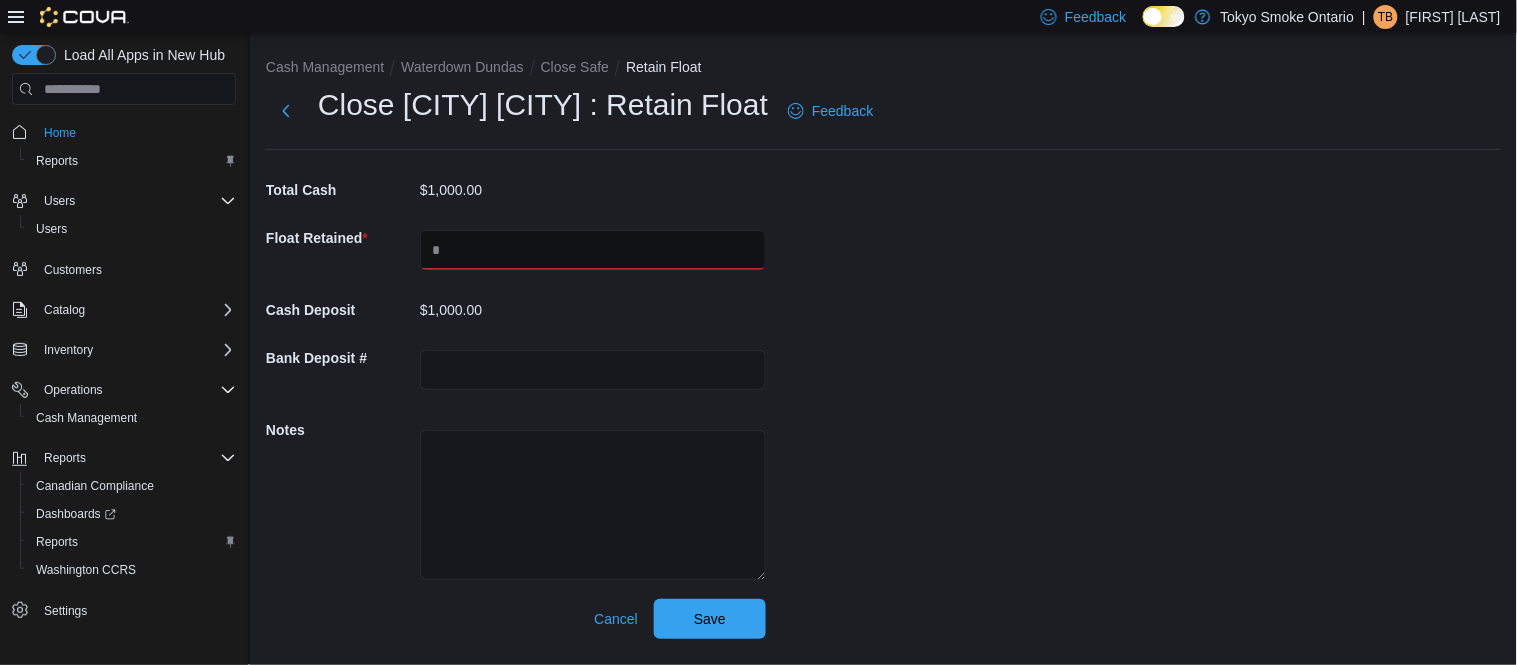 click at bounding box center (593, 250) 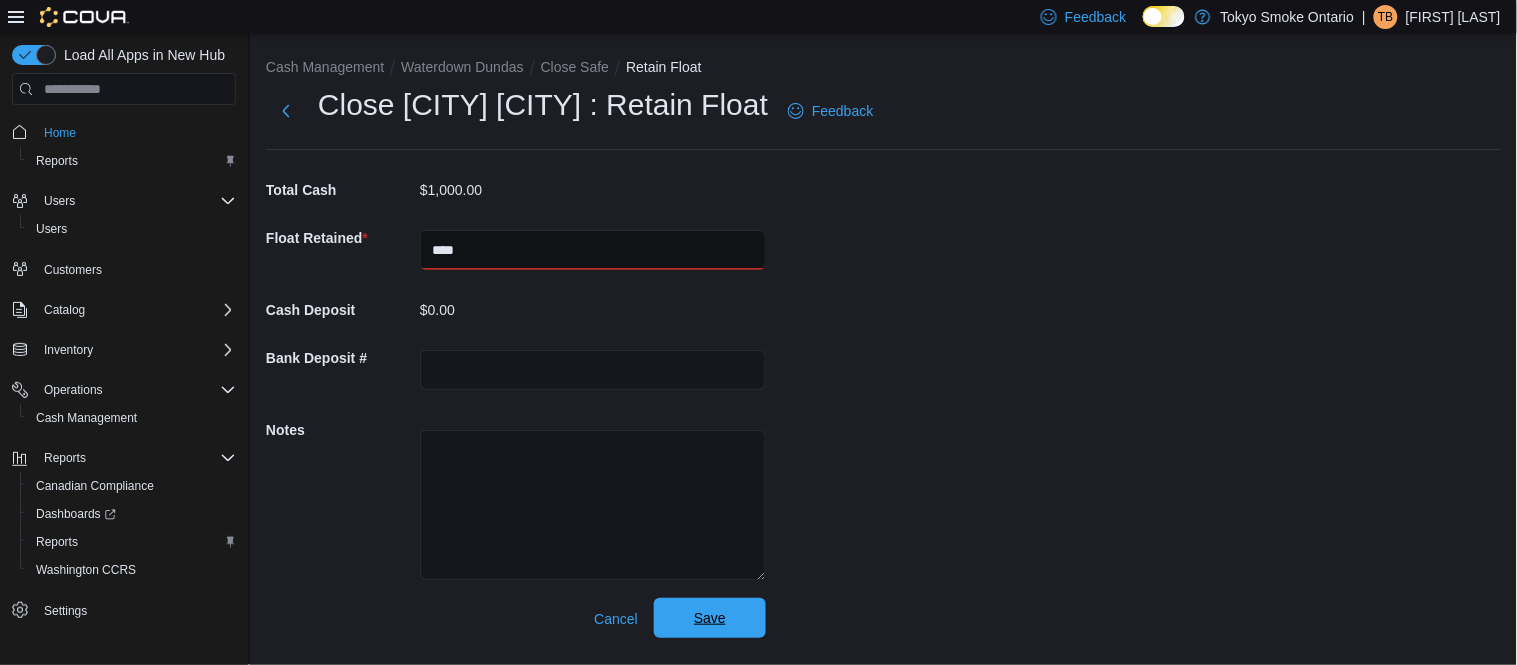 type on "****" 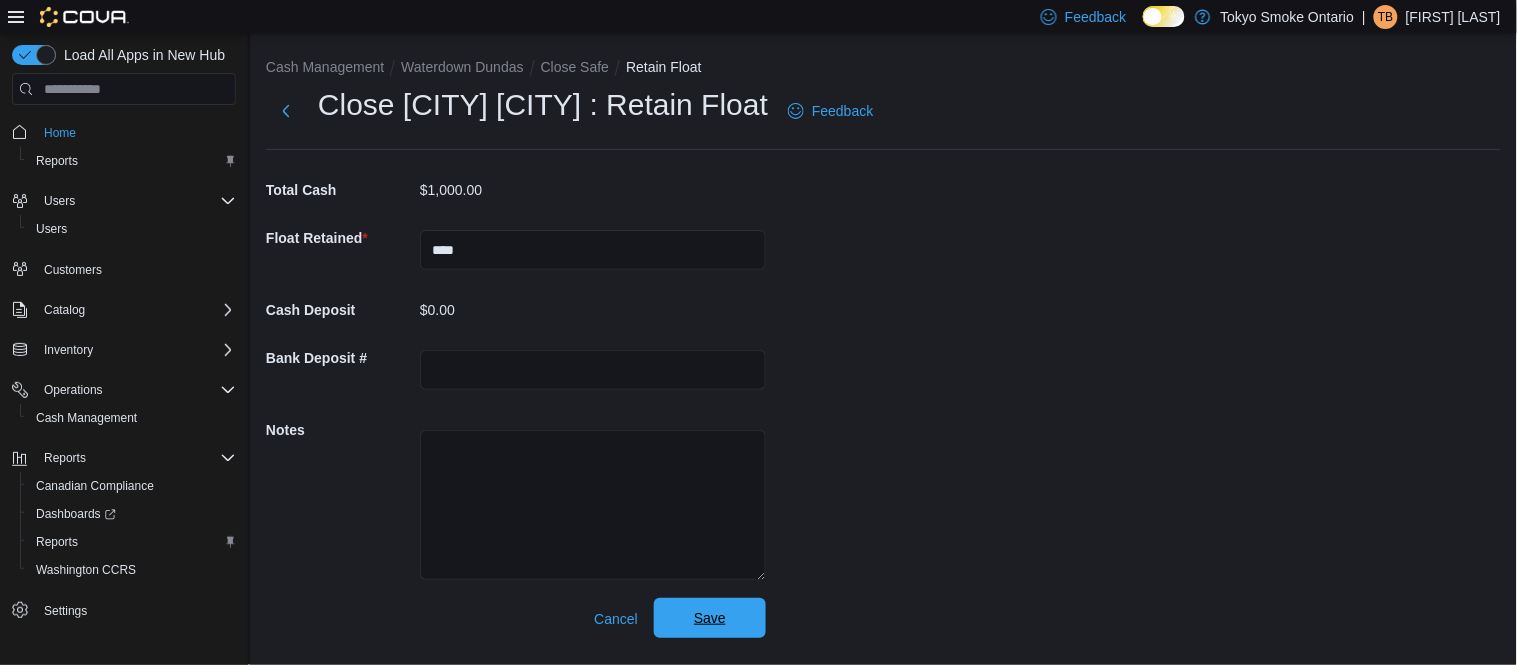 click on "Save" at bounding box center [710, 618] 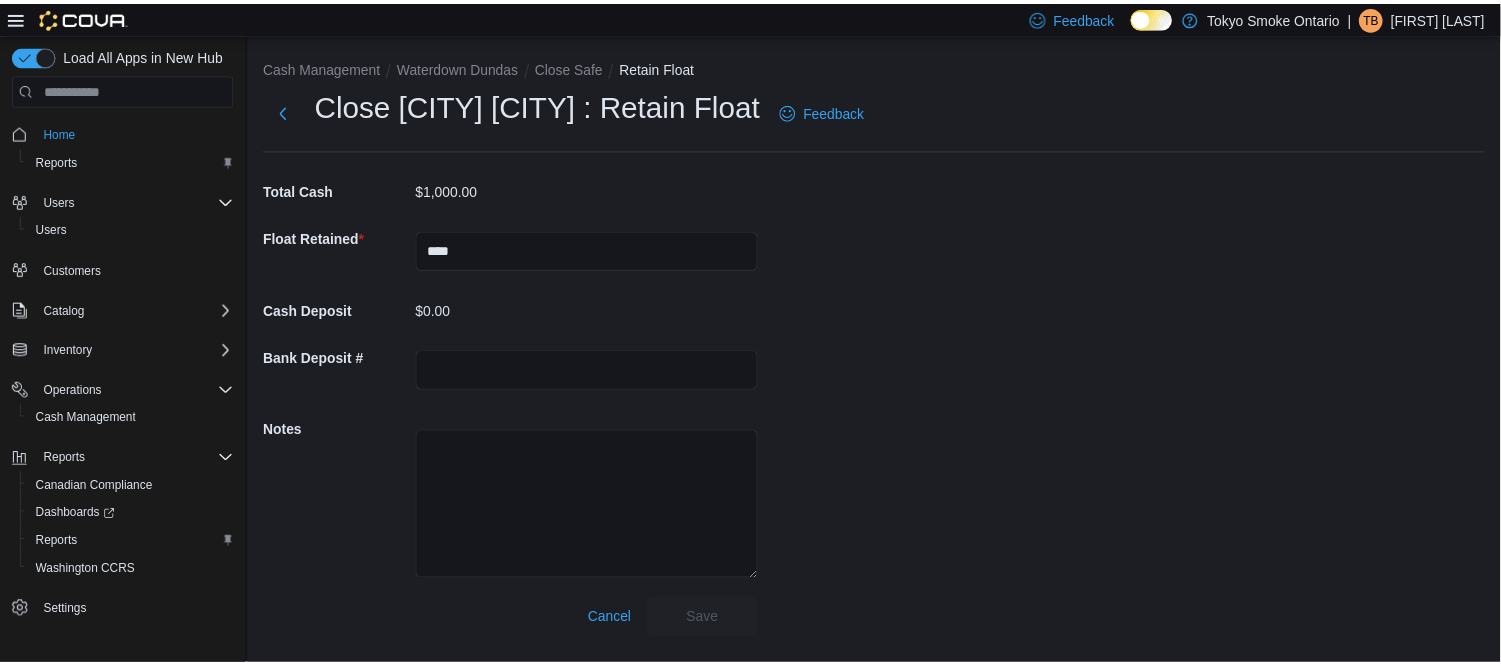 scroll, scrollTop: 0, scrollLeft: 0, axis: both 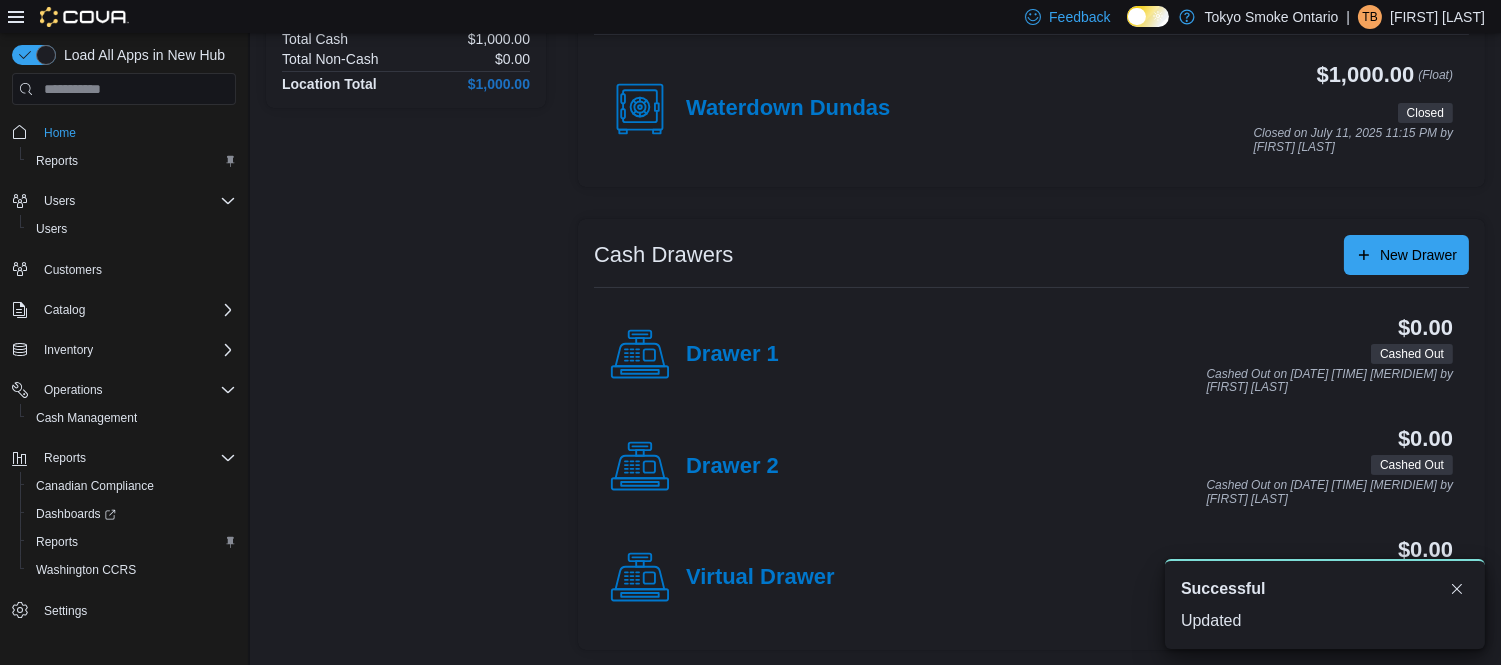 click on "[FIRST] [LAST]" at bounding box center [1437, 17] 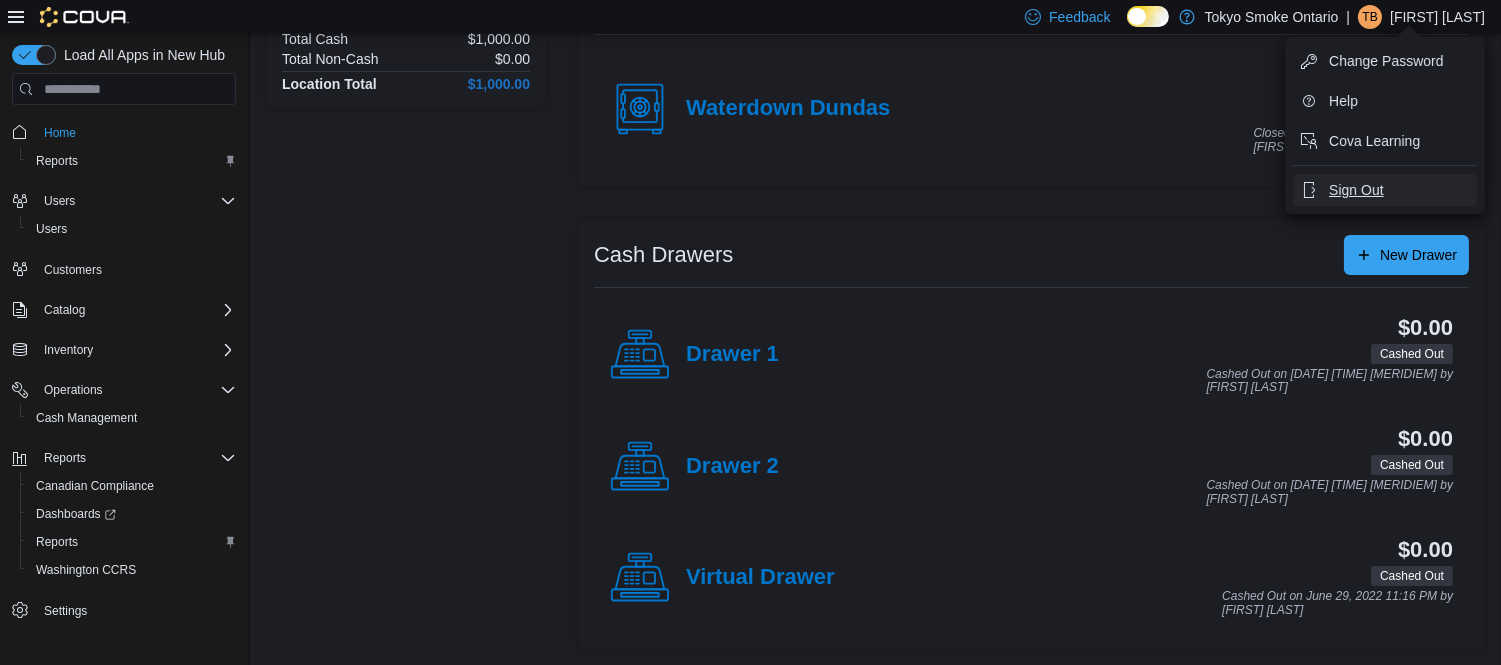 click on "Sign Out" at bounding box center (1356, 190) 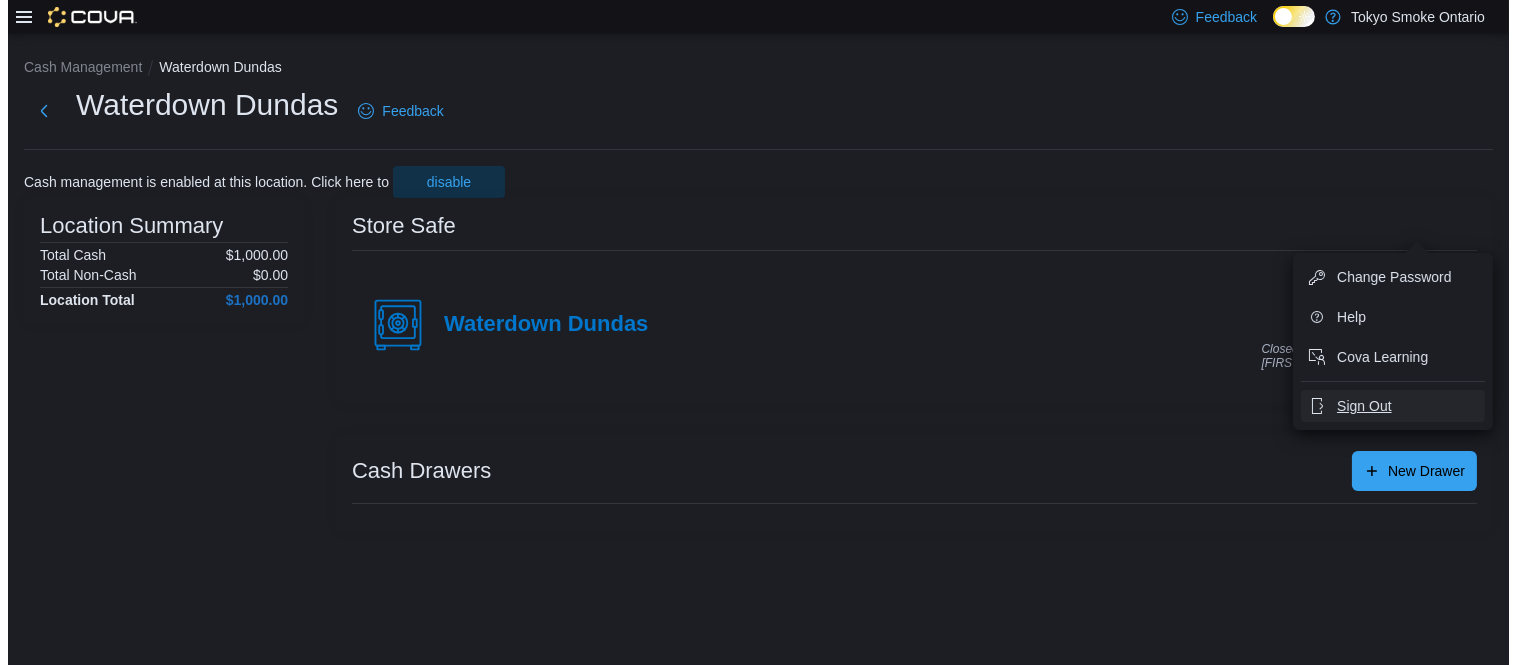 scroll, scrollTop: 0, scrollLeft: 0, axis: both 